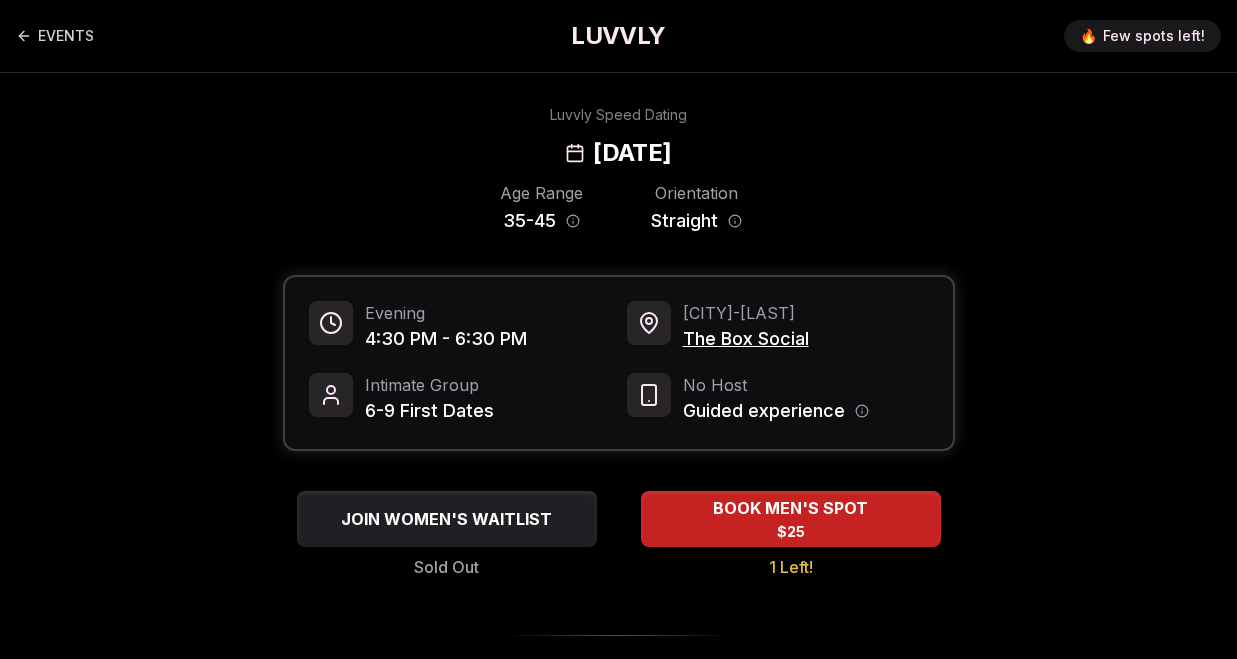 scroll, scrollTop: 0, scrollLeft: 0, axis: both 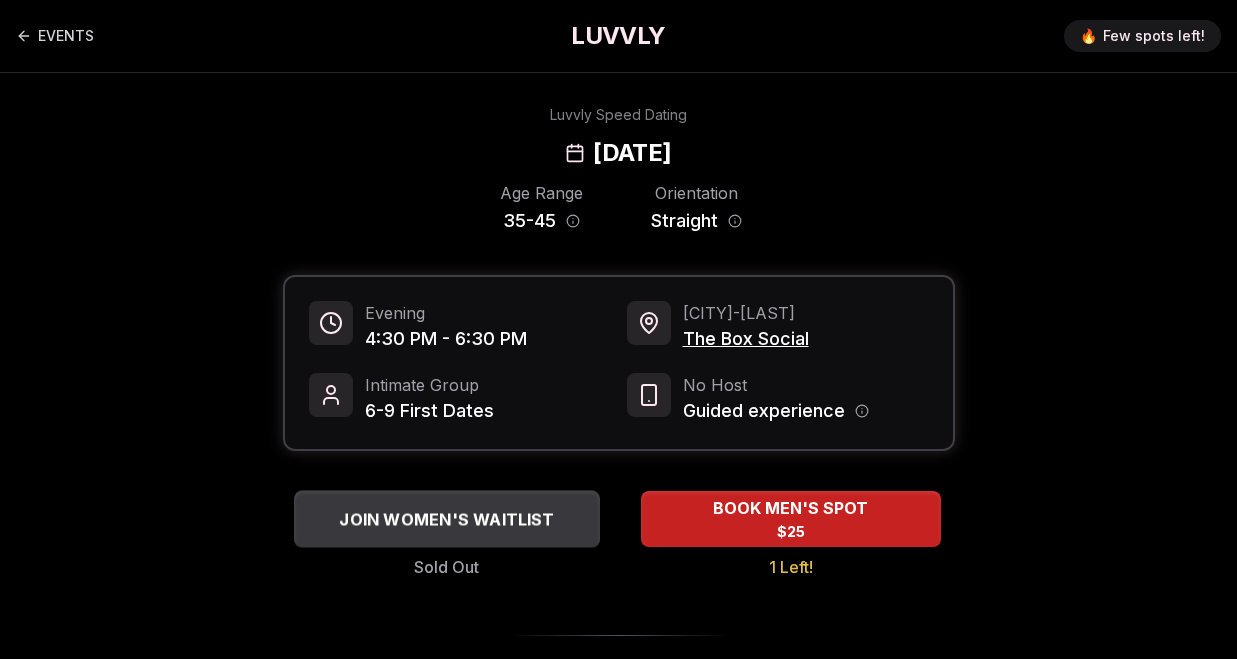 click on "JOIN WOMEN'S WAITLIST" at bounding box center (446, 519) 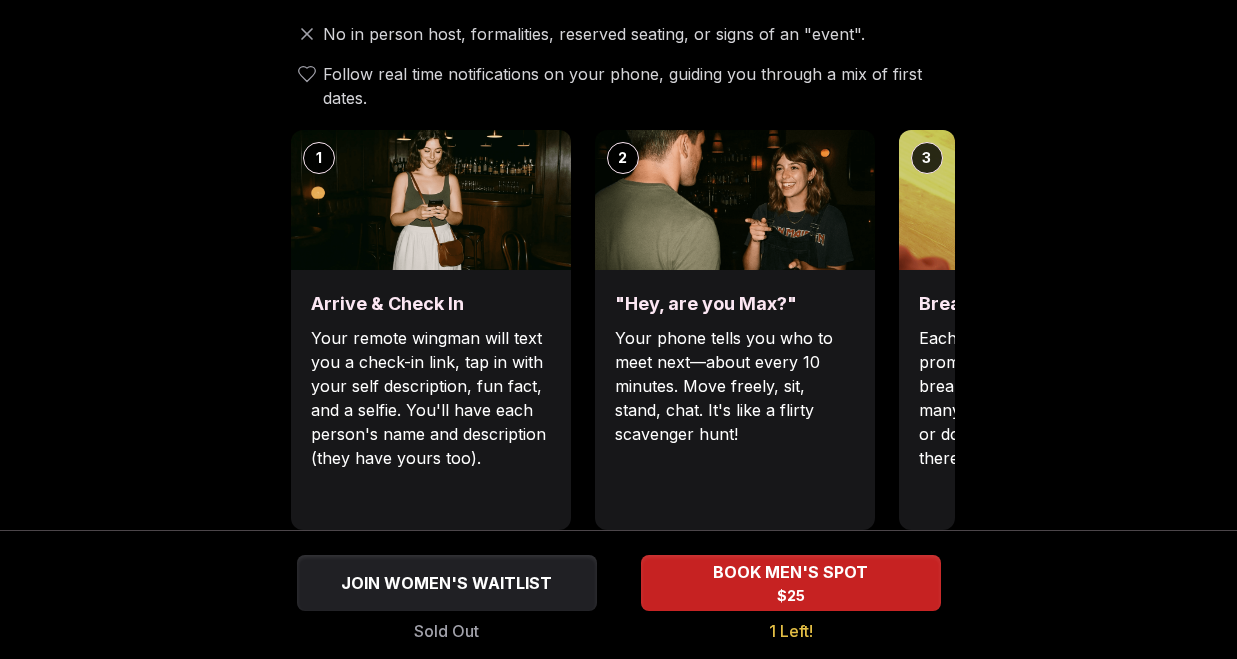 scroll, scrollTop: 739, scrollLeft: 0, axis: vertical 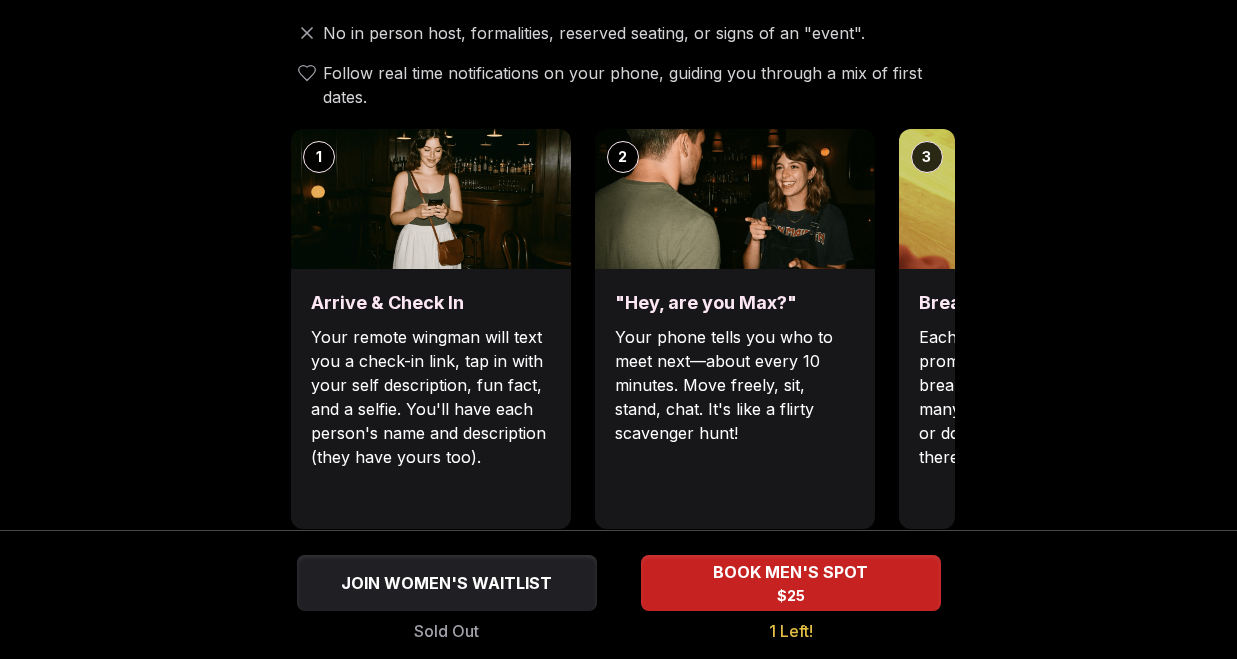 click on "Each date will have new convo prompts on screen to help break the ice. Cycle through as many as you'd like. Use them or don't, they'll always be there just in case." at bounding box center (1039, 397) 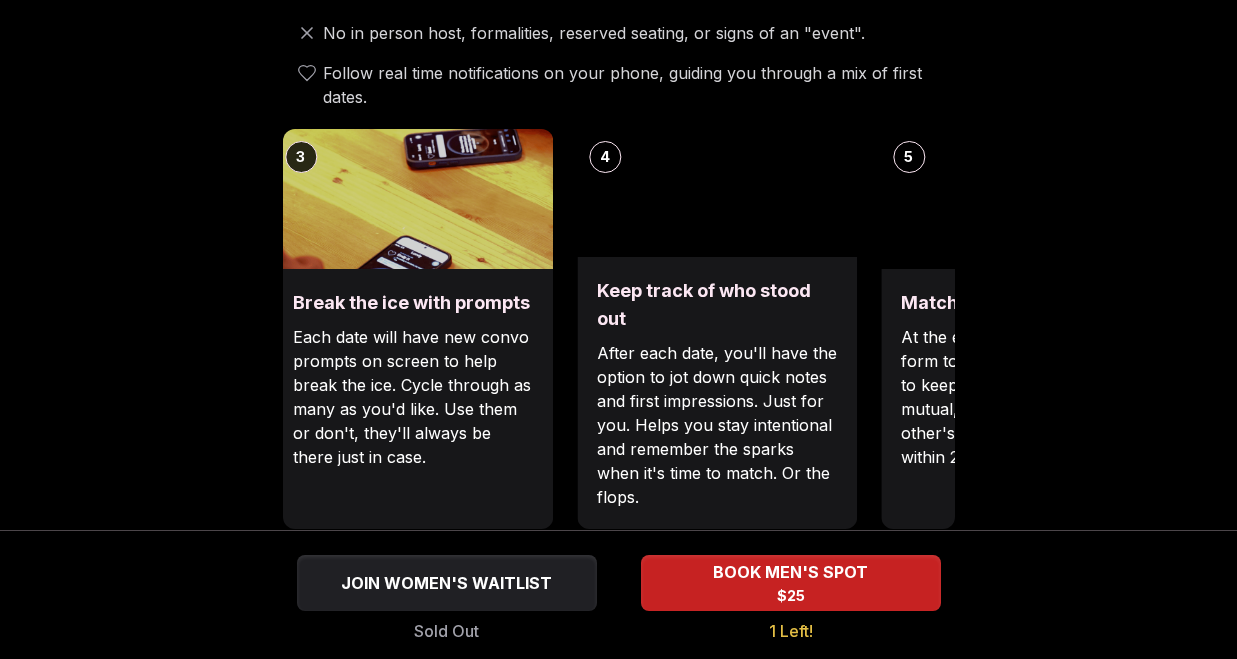 click on "Luvvly Speed Dating Sunday, August 10th Age Range 35 - 45 Orientation Straight Evening 4:30 PM - 6:30 PM Portland  -  N Williams The Box Social Intimate Group 6-9 First Dates No Host Guided experience JOIN WOMEN'S WAITLIST Sold Out BOOK MEN'S SPOT $25 1 Left! How It Works No in person host, formalities, reserved seating, or signs of an "event". Follow real time notifications on your phone, guiding you through a mix of first dates. 1 Arrive & Check In Your remote wingman will text you a check-in link, tap in with your self description, fun fact, and a selfie. You'll have each person's name and description (they have yours too). 2 "Hey, are you Max?" Your phone tells you who to meet next—about every 10 minutes. Move freely, sit, stand, chat. It's like a flirty scavenger hunt! 3 Break the ice with prompts Each date will have new convo prompts on screen to help break the ice. Cycle through as many as you'd like. Use them or don't, they'll always be there just in case. 4 Keep track of who stood out 5 ← → ↑" at bounding box center (618, 566) 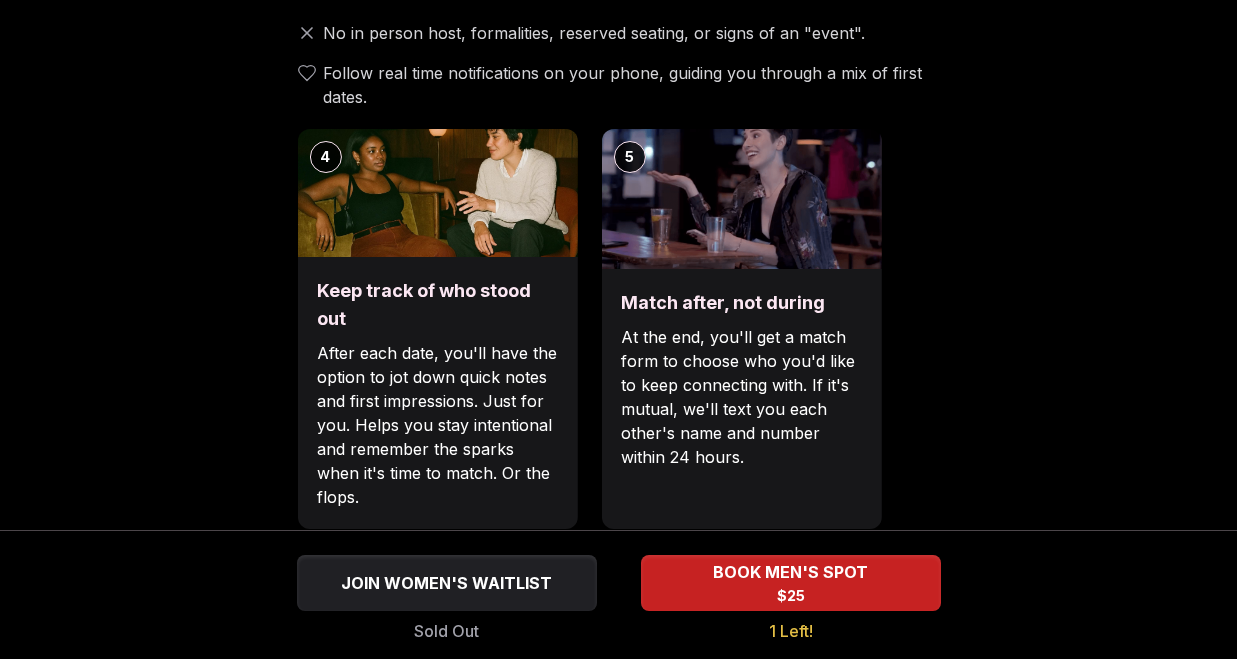 click on "Keep track of who stood out After each date, you'll have the option to jot down quick notes and first impressions. Just for you. Helps you stay intentional and remember the sparks when it's time to match. Or the flops." at bounding box center (437, 393) 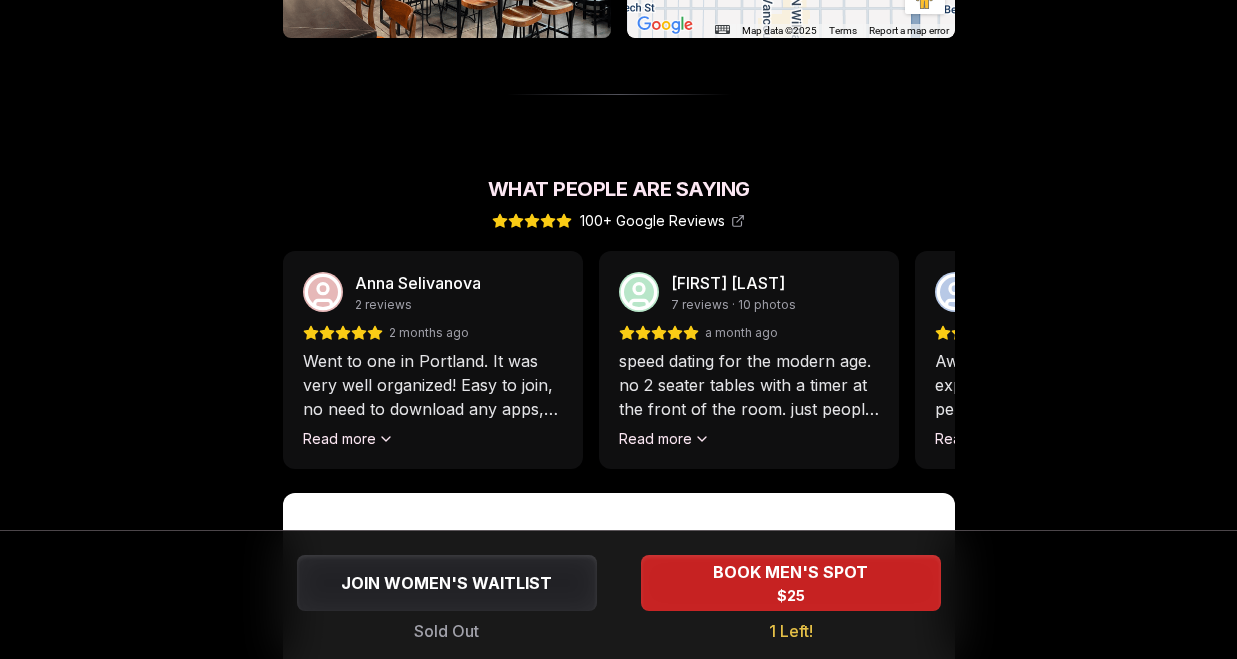 scroll, scrollTop: 1464, scrollLeft: 0, axis: vertical 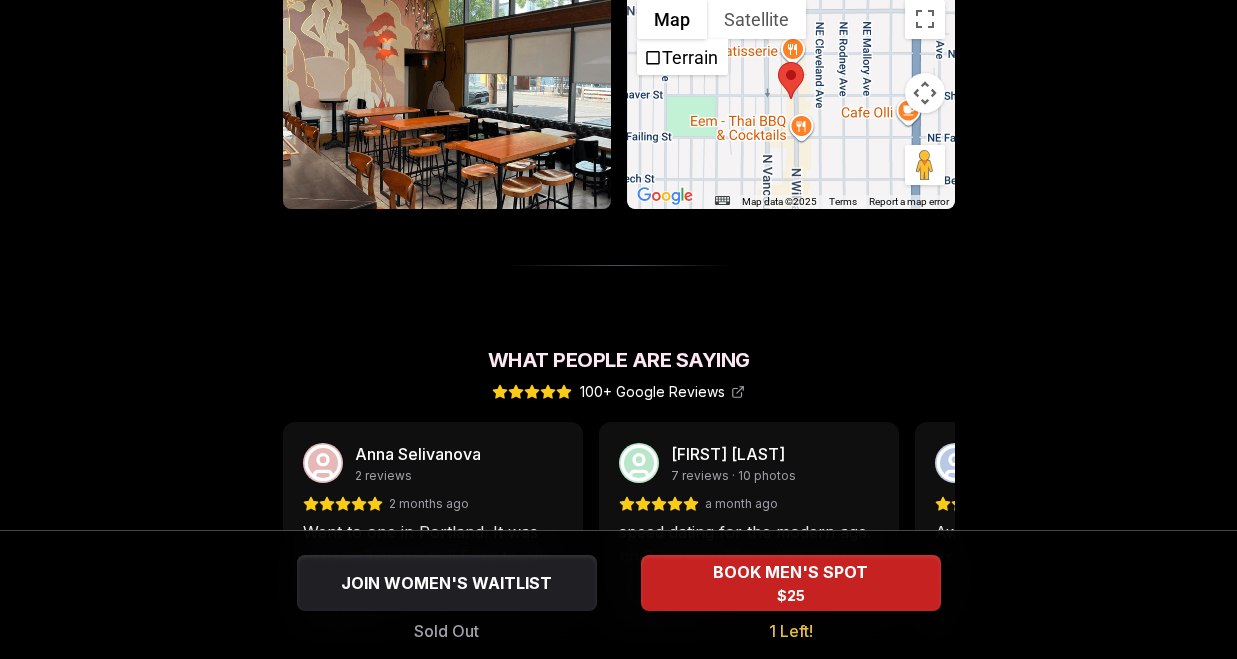 click on "Luvvly Speed Dating Sunday, August 10th Age Range 35 - 45 Orientation Straight Evening 4:30 PM - 6:30 PM Portland  -  N Williams The Box Social Intimate Group 6-9 First Dates No Host Guided experience JOIN WOMEN'S WAITLIST Sold Out BOOK MEN'S SPOT $25 1 Left! How It Works No in person host, formalities, reserved seating, or signs of an "event". Follow real time notifications on your phone, guiding you through a mix of first dates. 1 Arrive & Check In Your remote wingman will text you a check-in link, tap in with your self description, fun fact, and a selfie. You'll have each person's name and description (they have yours too). 2 "Hey, are you Max?" Your phone tells you who to meet next—about every 10 minutes. Move freely, sit, stand, chat. It's like a flirty scavenger hunt! 3 Break the ice with prompts Each date will have new convo prompts on screen to help break the ice. Cycle through as many as you'd like. Use them or don't, they'll always be there just in case. 4 Keep track of who stood out 5 ← → ↑" at bounding box center (618, -159) 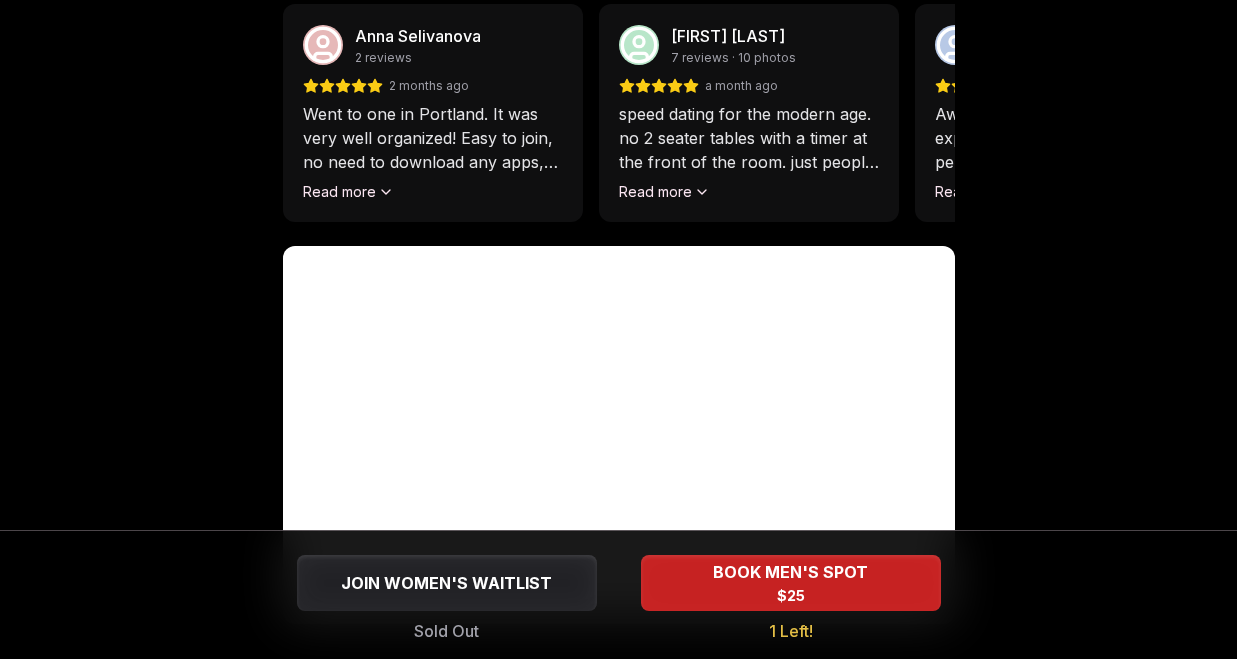 scroll, scrollTop: 1881, scrollLeft: 0, axis: vertical 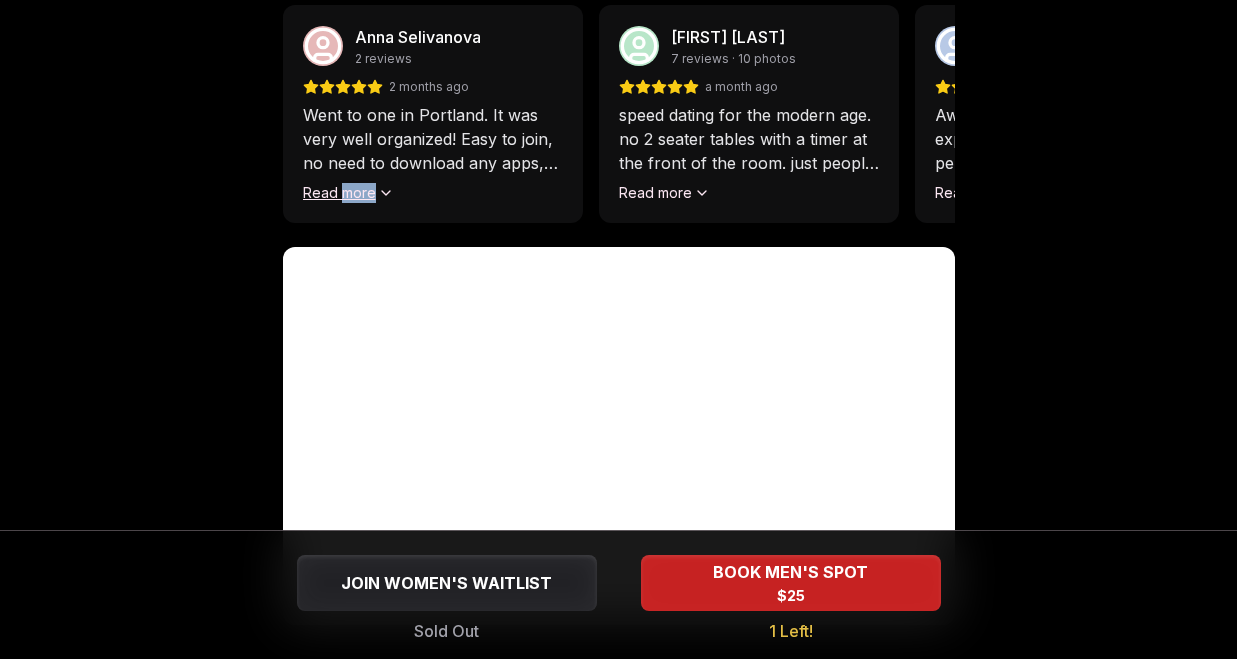 click on "Read more" at bounding box center (348, 193) 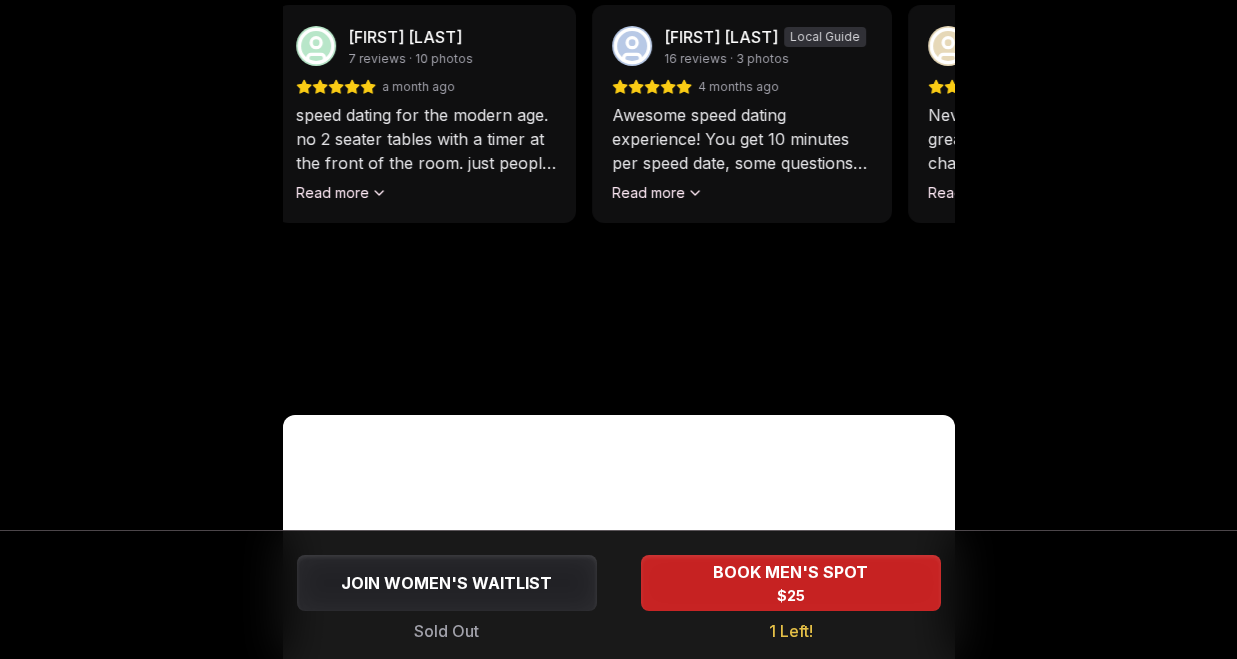 click on "Anna Selivanova 2 reviews 2 months ago Went to one in Portland. It was very well organized! Easy to join, no need to download any apps, everyone fills out a little about themselves so you instantly see something about the person you're meeting to help with the conversations. It was a much better experience than the apps. Definitely recommend! Read less  Libby Brubaker 7 reviews · 10 photos a month ago speed dating for the modern age. no 2 seater tables with a timer at the front of the room. just people mingling in a bar space, guided by prompts on your phone. i liked that the group was small - meeting 6-8 people for 9min each allowed us to actually have a conversation. everyone was nice and normal and i left with 2 connections! Read more  Michael Angerville Local Guide 16 reviews · 3 photos 4 months ago Read more  Mitchell Virkelyst 7 reviews · 1 photo 2 months ago Read more  Fernanda Wolburg Martinez NEW 1 review 3 weeks ago Read more  Christina Daragan NEW 6 reviews · 2 photos a week ago Read more  NEW" at bounding box center (296, 198) 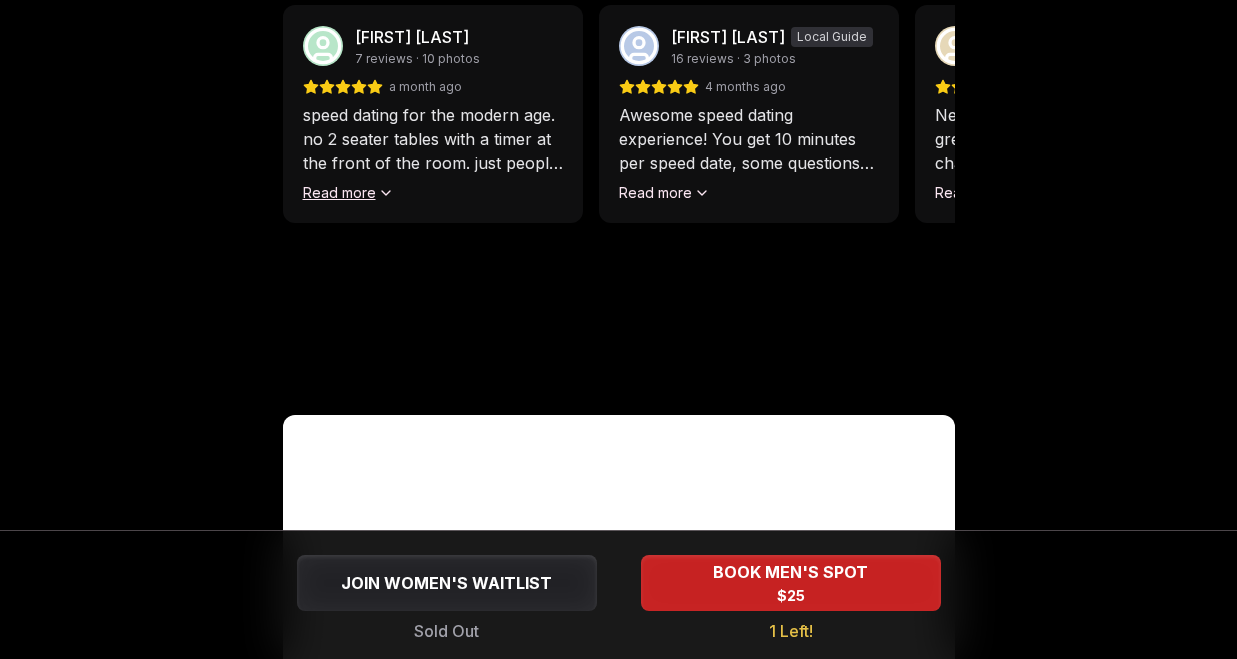 click on "Read more" at bounding box center [348, 193] 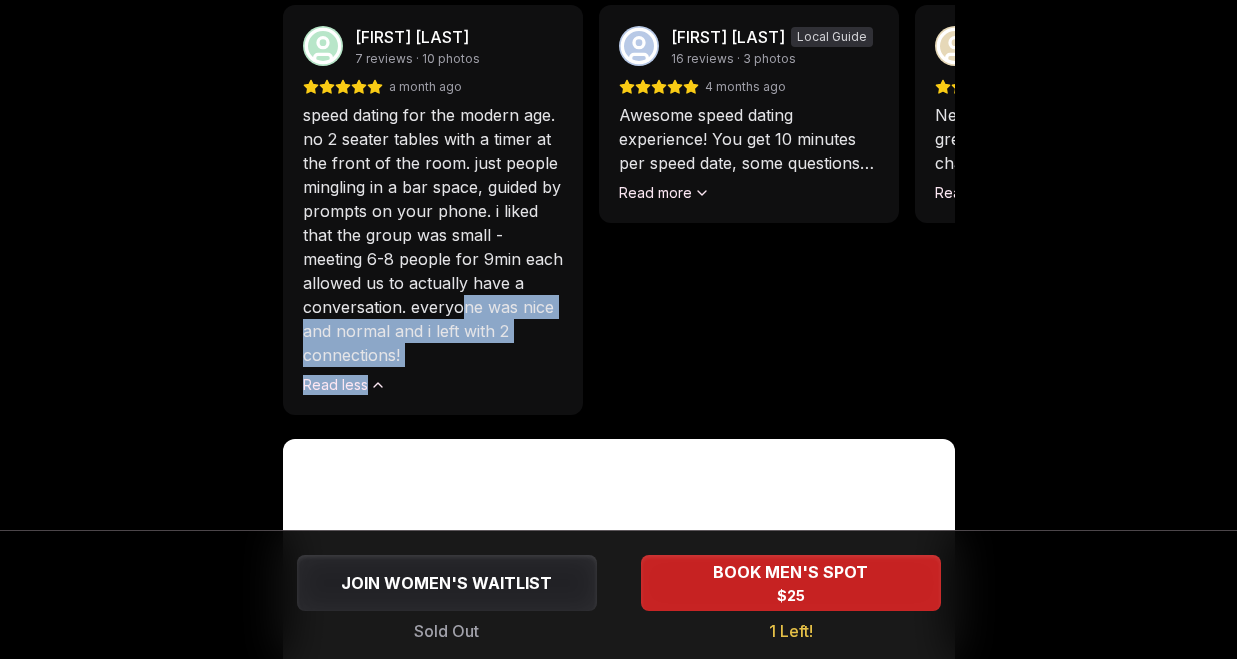 drag, startPoint x: 789, startPoint y: 379, endPoint x: 778, endPoint y: 304, distance: 75.802376 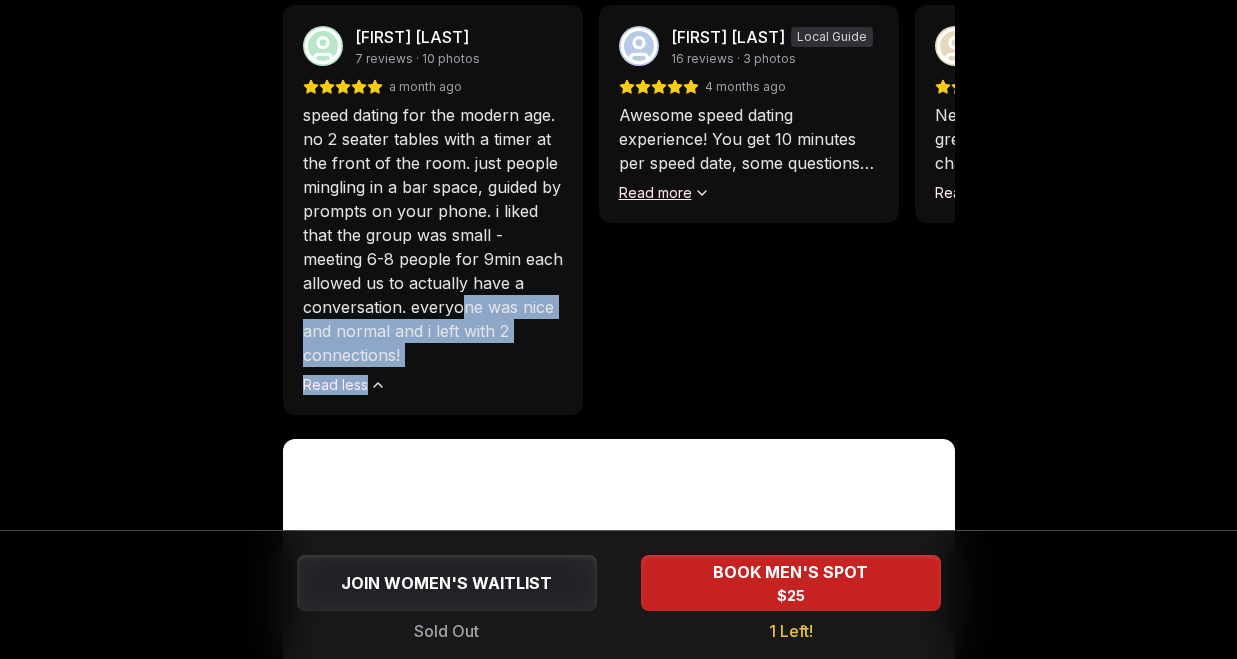 click on "Read more" at bounding box center (664, 193) 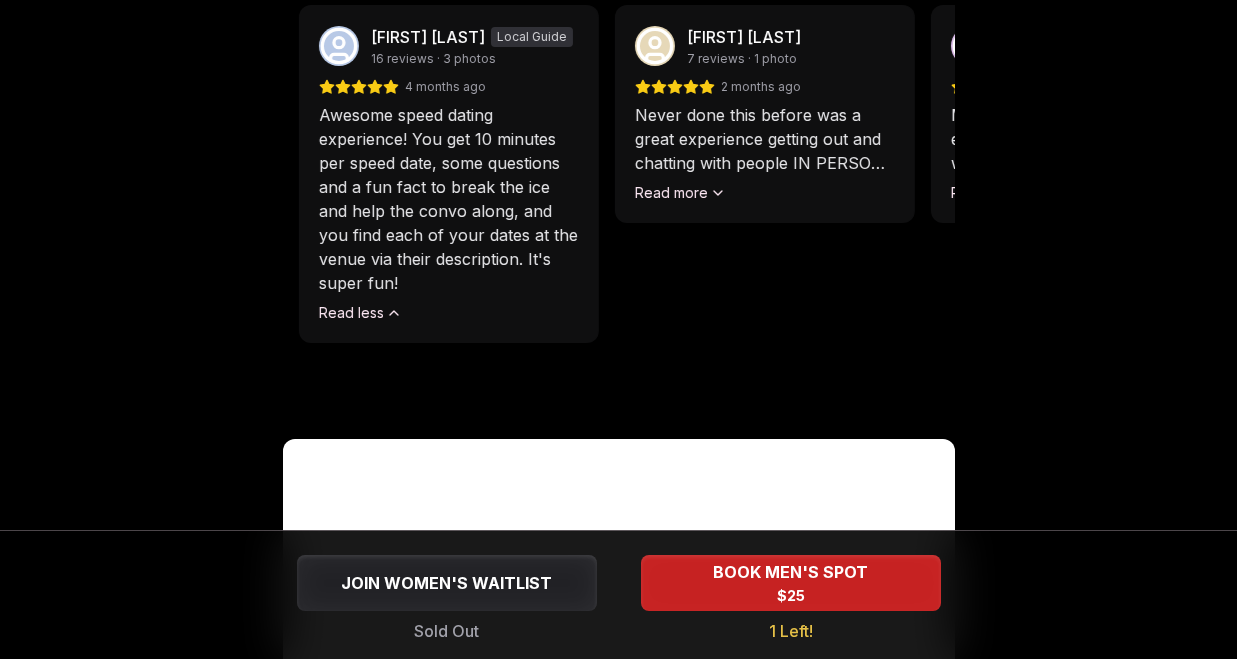 click on "Michael Angerville Local Guide 16 reviews · 3 photos 4 months ago Awesome speed dating experience! You get 10 minutes per speed date, some questions and a fun fact to break the ice and help the convo along, and you find each of your dates at the venue via their description. It's super fun! Read less" at bounding box center [448, 174] 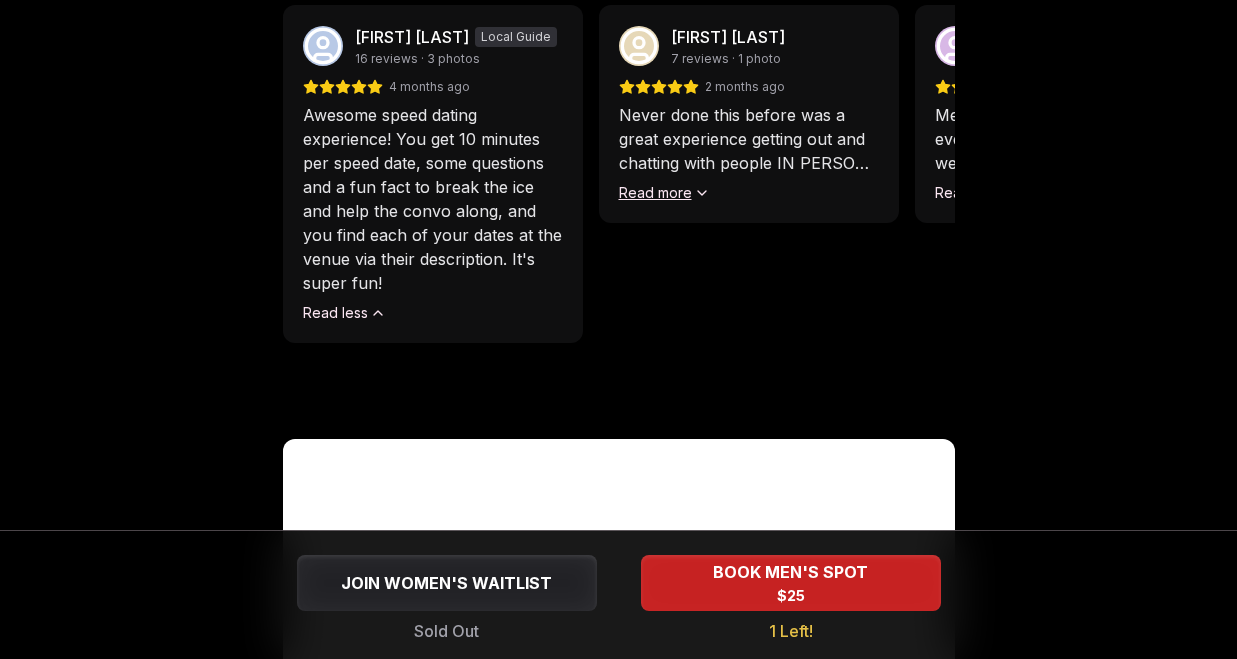 click on "Read more" at bounding box center (664, 193) 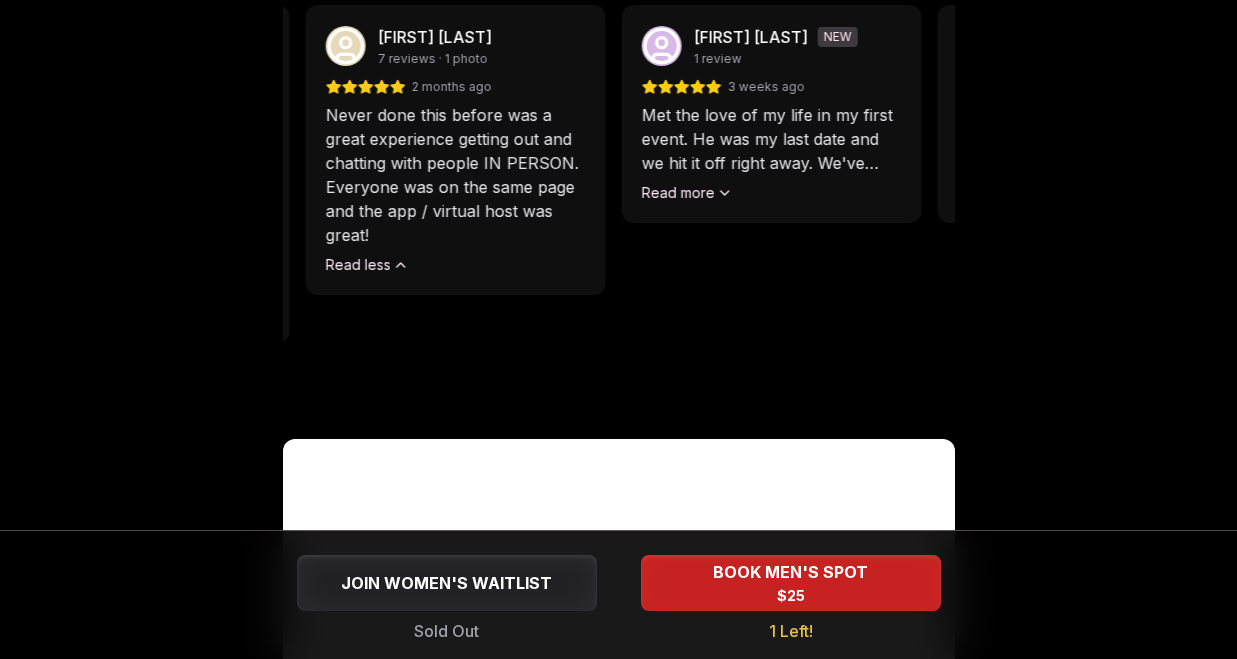 click on "Mitchell Virkelyst 7 reviews · 1 photo 2 months ago Never done this before was a great experience getting out and chatting with people IN PERSON. Everyone was on the same page and the app / virtual host was great! Read less" at bounding box center [455, 150] 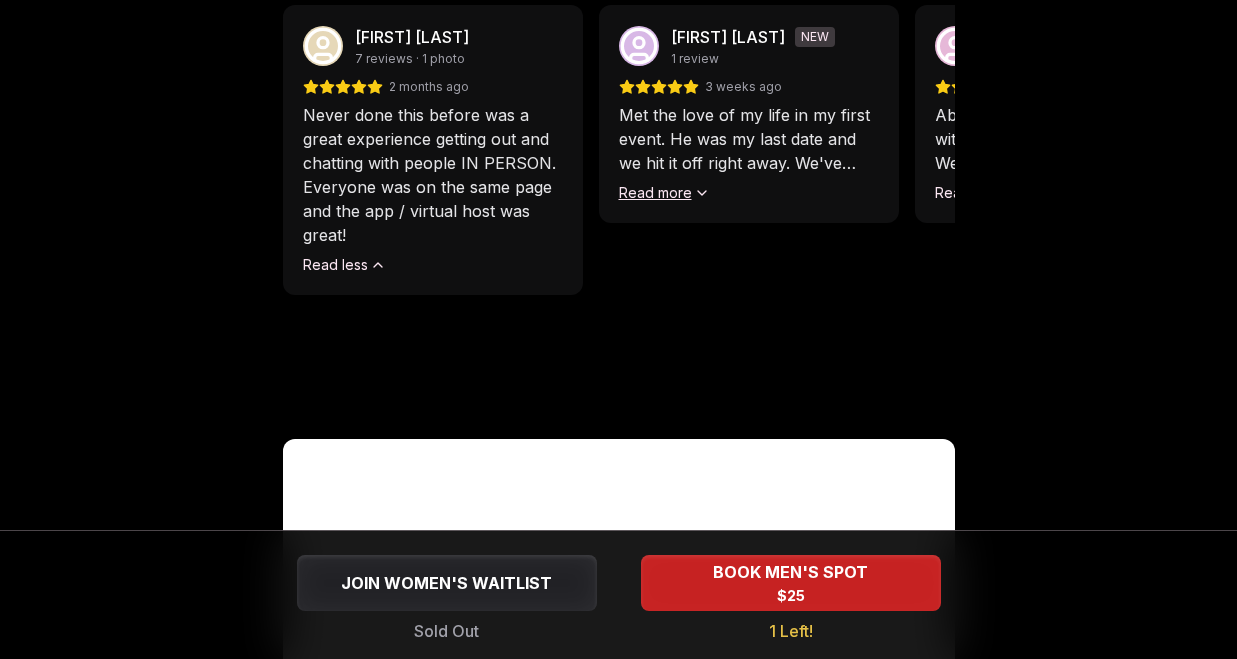 click on "Read more" at bounding box center (664, 193) 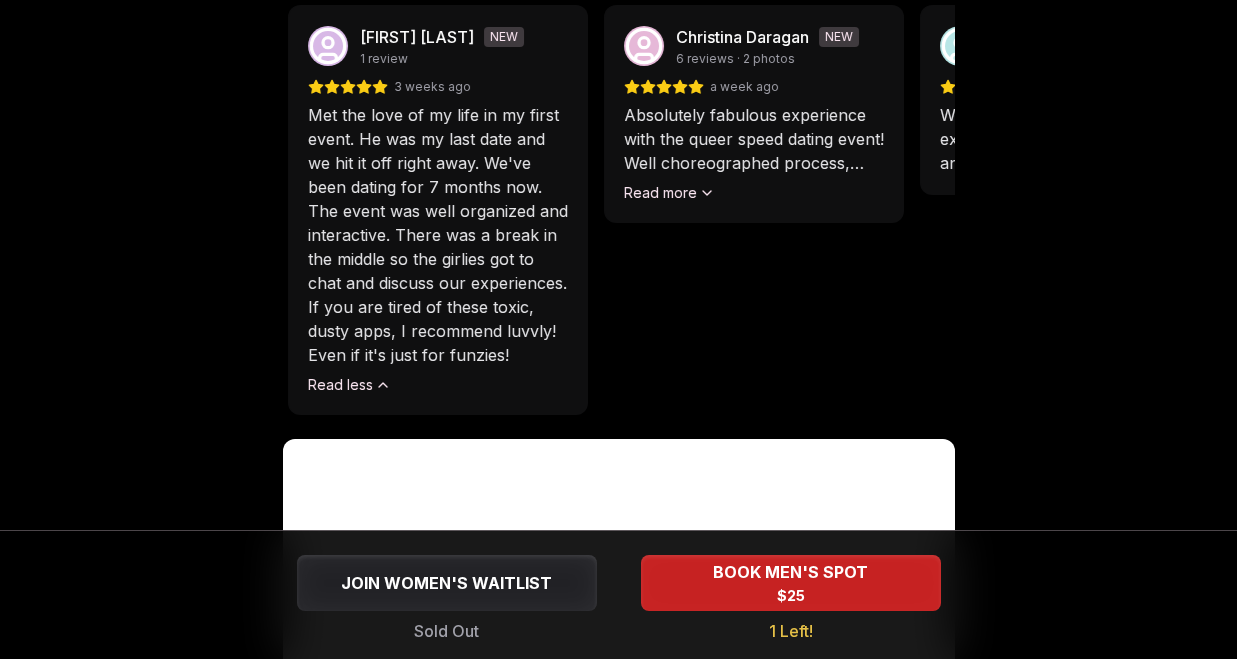 click on "Fernanda Wolburg Martinez NEW 1 review 3 weeks ago Met the love of my life in my first event. He was my last date and we hit it off right away. We've been dating for 7 months now. The event was well organized and interactive. There was a break in the middle so the girlies got to chat and discuss our experiences. If you are tired of these toxic, dusty apps, I recommend luvvly! Even if it's just for funzies! Read less" at bounding box center [438, 210] 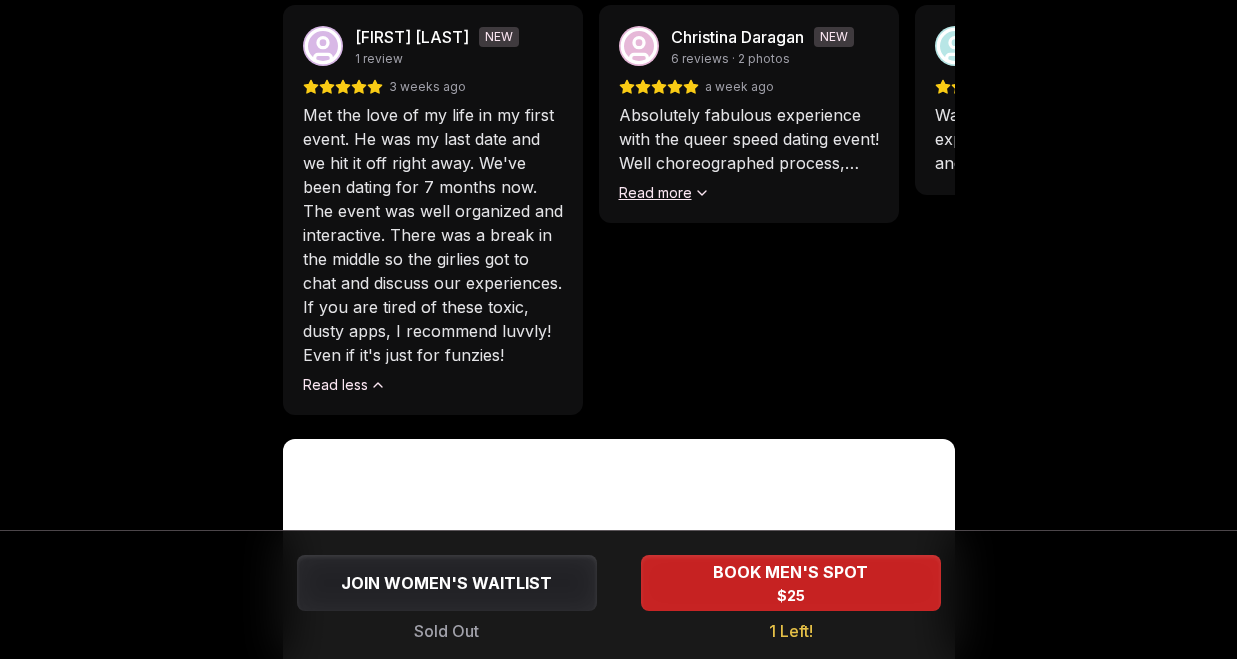 click on "Read more" at bounding box center [664, 193] 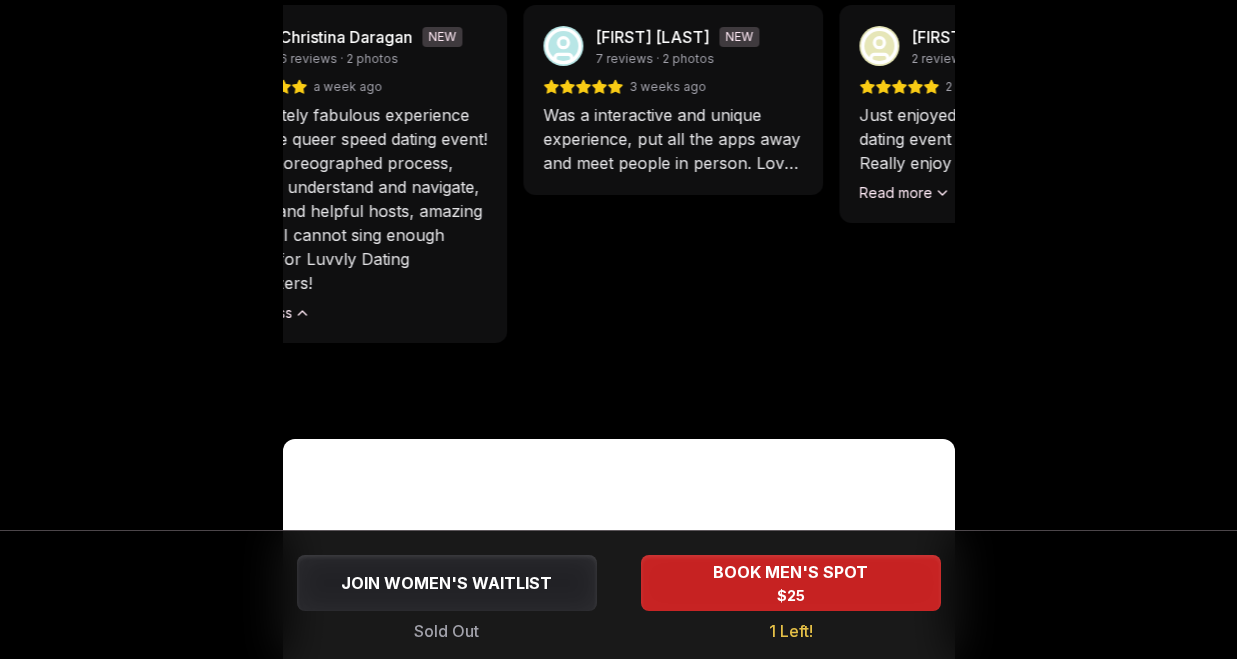 click on "Christina Daragan NEW 6 reviews · 2 photos a week ago Absolutely fabulous experience with the queer speed dating event! Well choreographed process, easy to understand and navigate, funny and helpful hosts, amazing venue! I cannot sing enough praise for Luvvly Dating organizers! Read less" at bounding box center (357, 174) 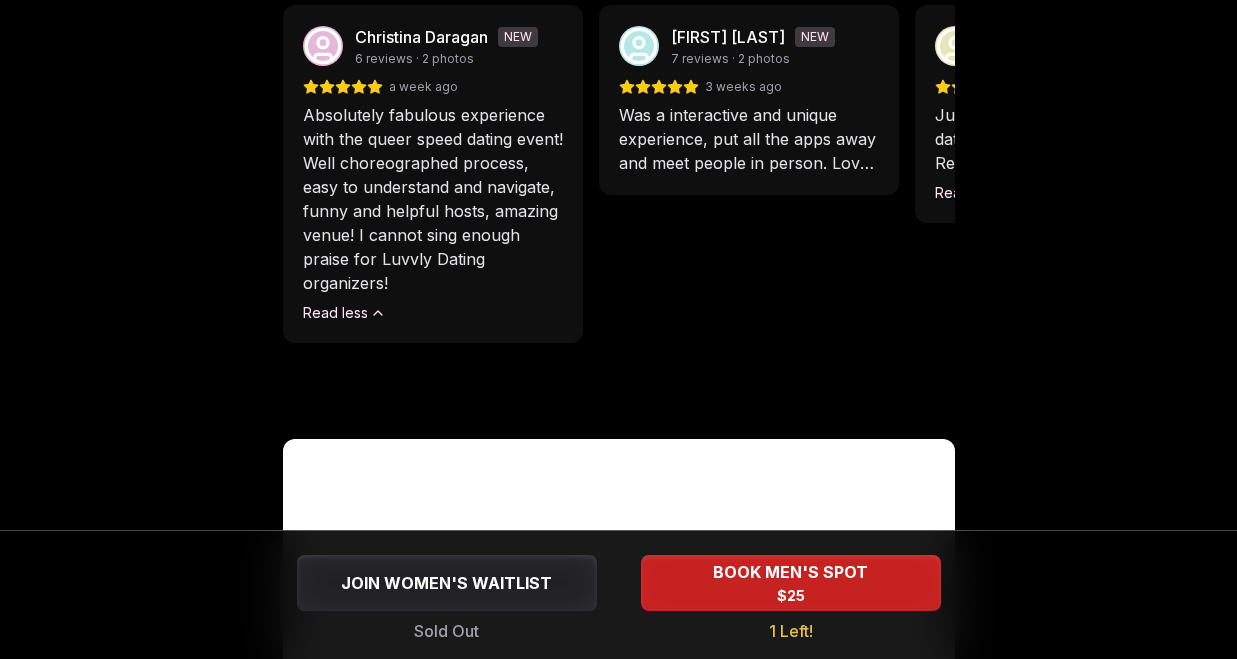 click on "Absolutely fabulous experience with the queer speed dating event! Well choreographed process, easy to understand and navigate, funny and helpful hosts, amazing venue! I cannot sing enough praise for Luvvly Dating organizers! Read less" at bounding box center [433, 213] 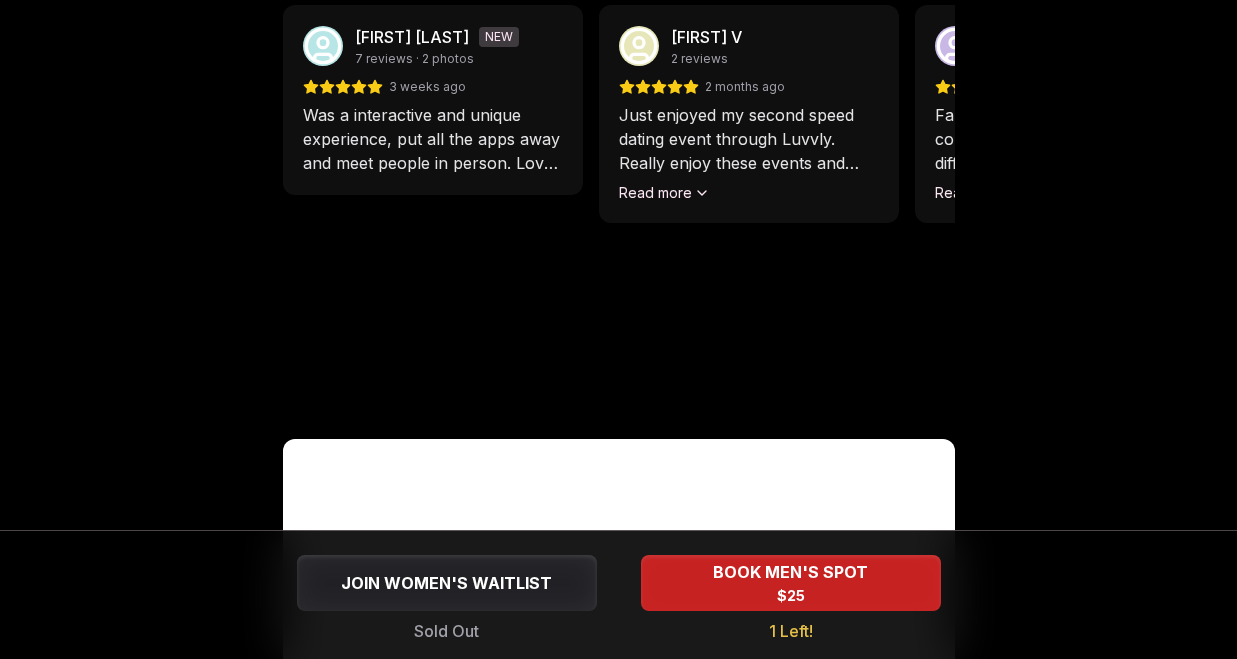 click on "Was a interactive and unique experience, put all the apps away and meet people in person. Love it" at bounding box center [433, 139] 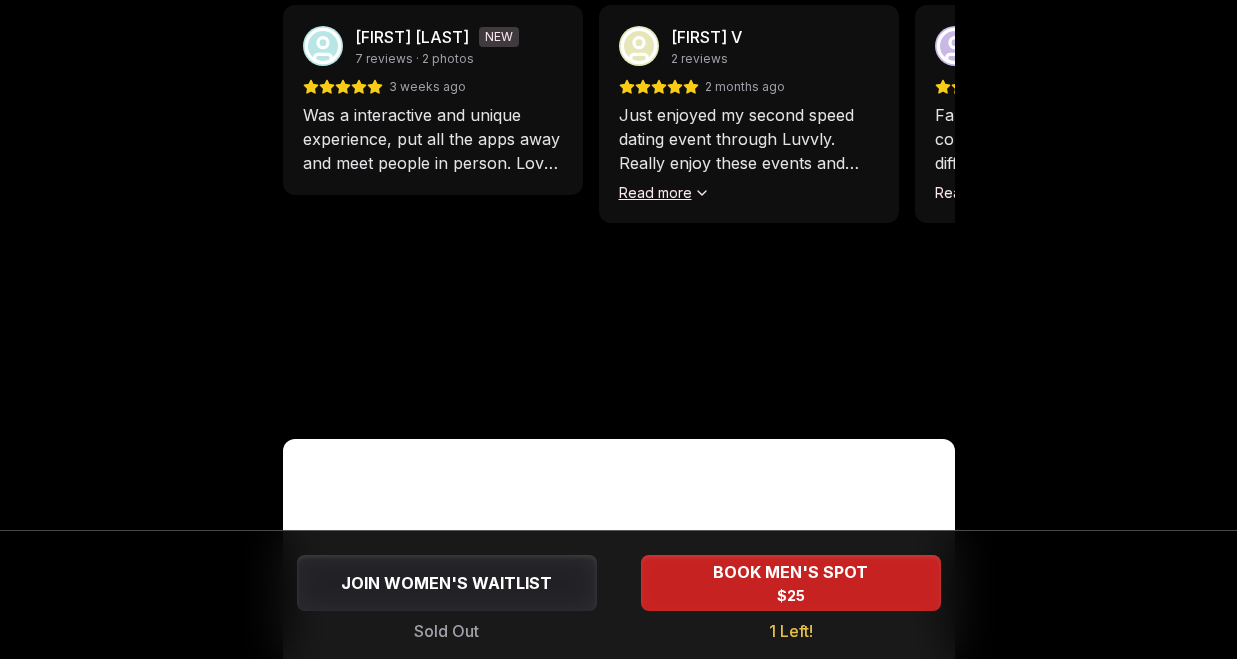 click on "Read more" at bounding box center (664, 193) 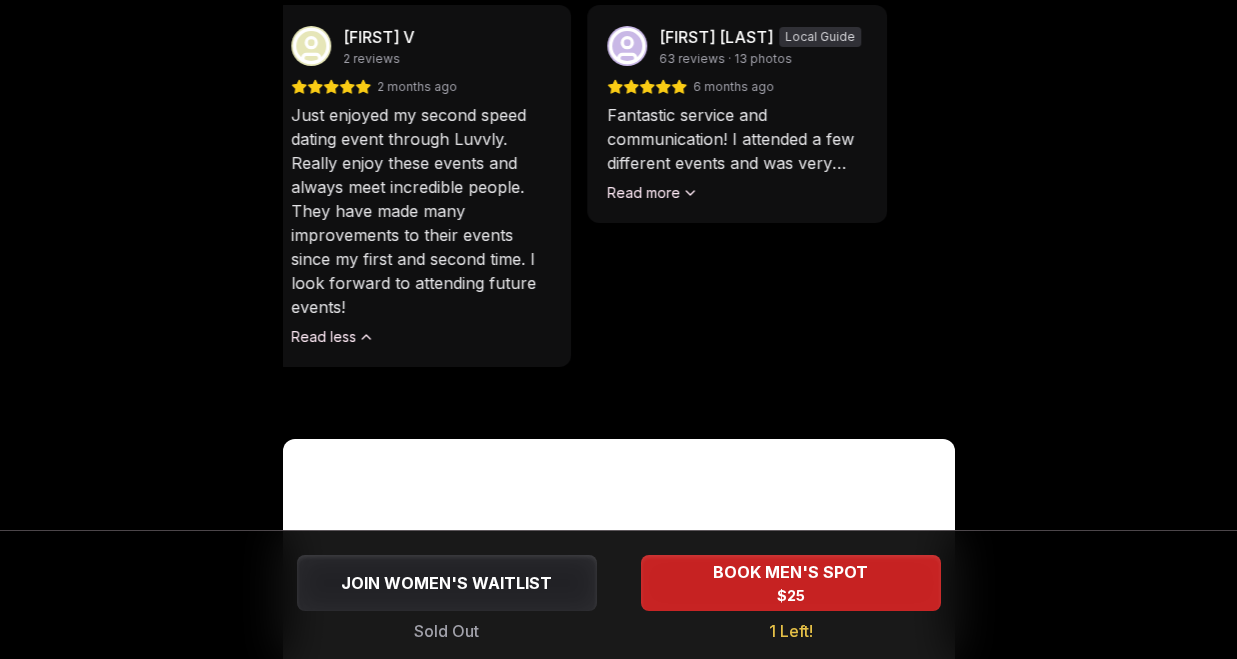 click on "Just enjoyed my second speed dating event through Luvvly. Really enjoy these events and always meet incredible people. They have made many improvements to their events since my first and second time. I look forward to attending future events! Read less" at bounding box center [421, 225] 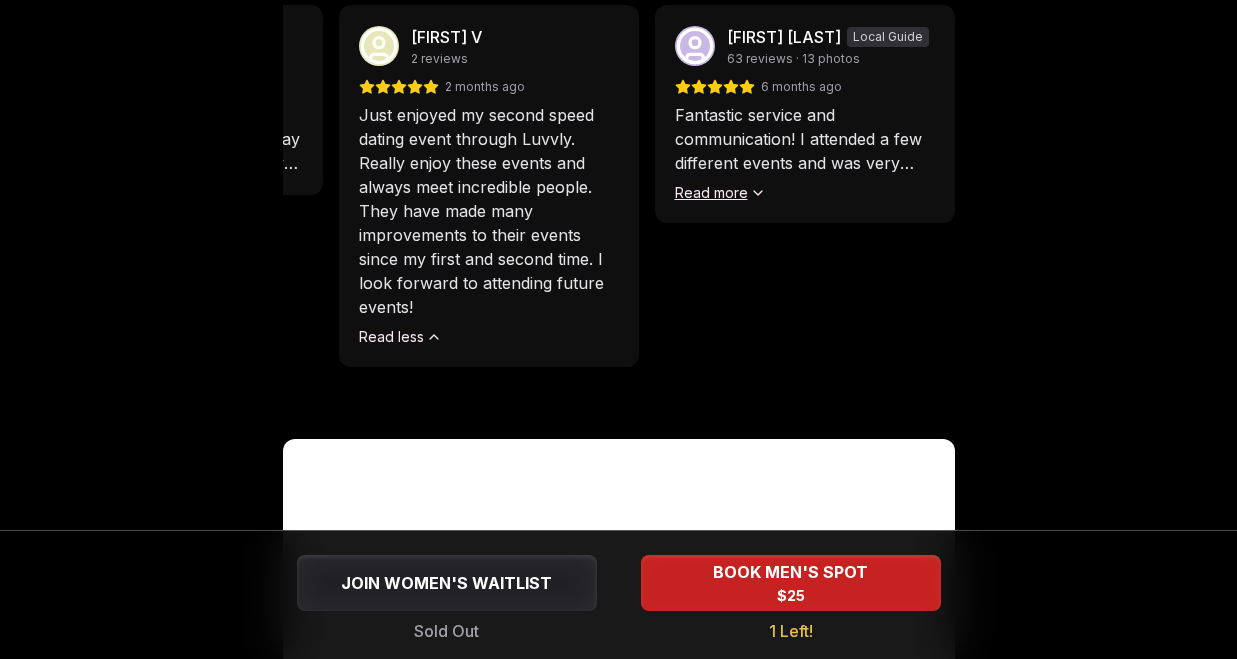 click on "Read more" at bounding box center [720, 193] 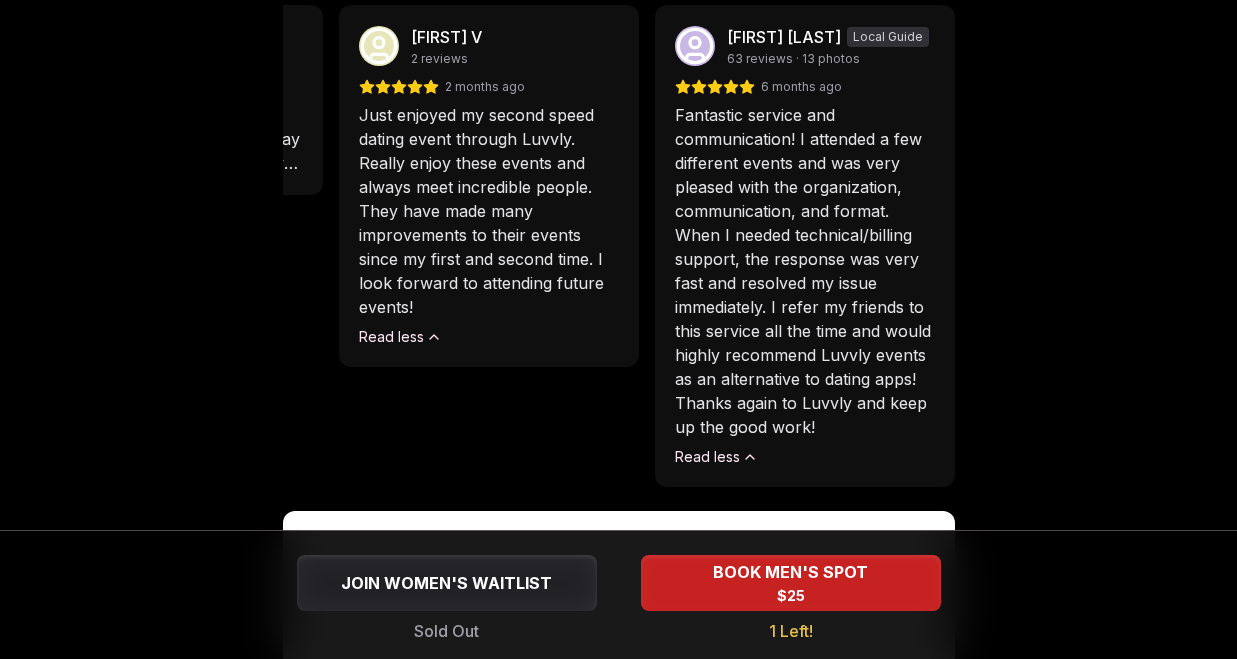 drag, startPoint x: 645, startPoint y: 243, endPoint x: 1003, endPoint y: 277, distance: 359.6109 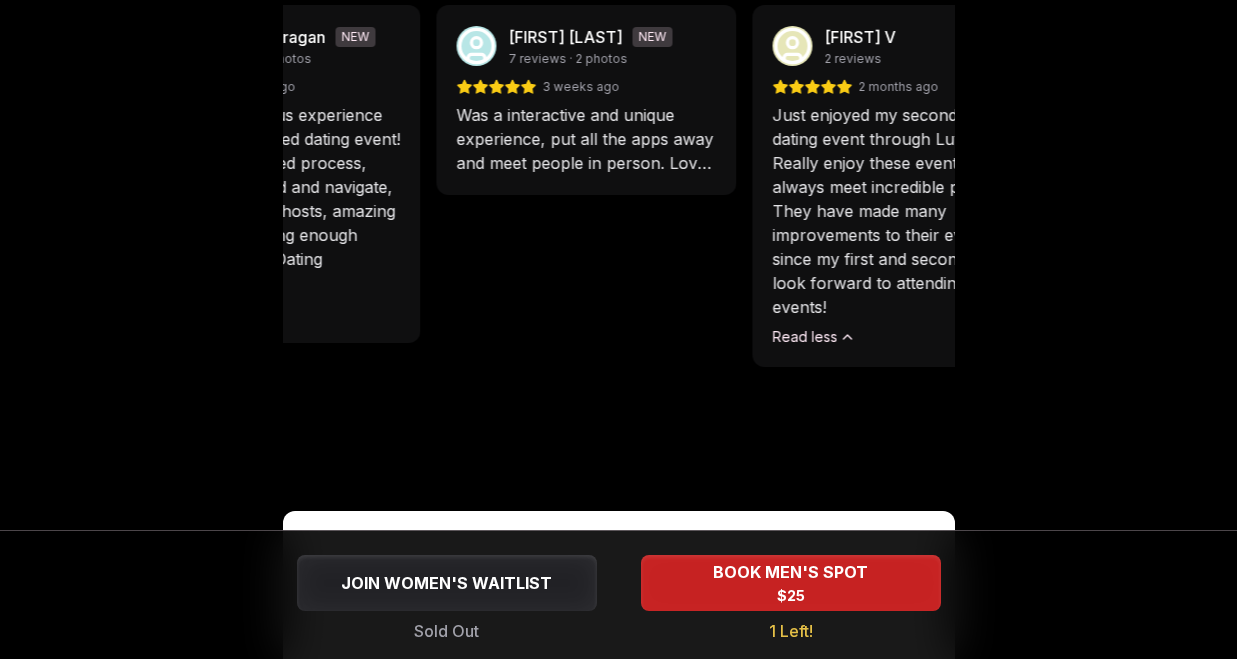 click on "Just enjoyed my second speed dating event through Luvvly. Really enjoy these events and always meet incredible people. They have made many improvements to their events since my first and second time. I look forward to attending future events!" at bounding box center (902, 211) 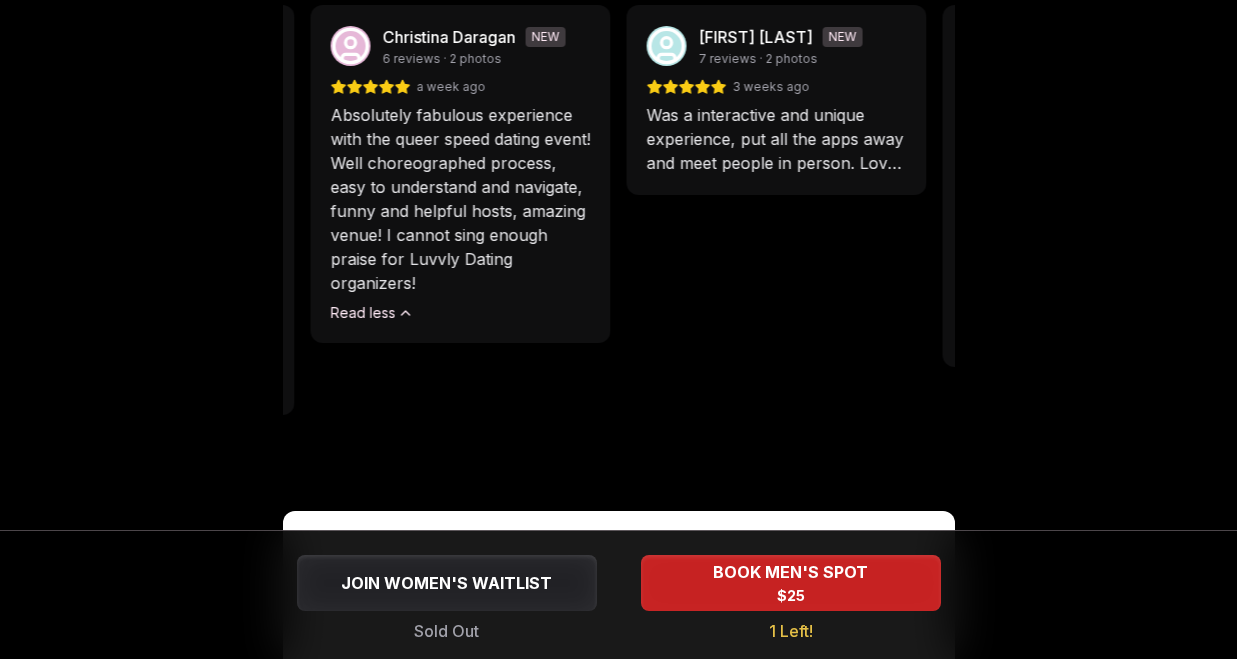 click on "Anna Selivanova 2 reviews 2 months ago Went to one in Portland. It was very well organized! Easy to join, no need to download any apps, everyone fills out a little about themselves so you instantly see something about the person you're meeting to help with the conversations. It was a much better experience than the apps. Definitely recommend! Read less  Libby Brubaker 7 reviews · 10 photos a month ago speed dating for the modern age. no 2 seater tables with a timer at the front of the room. just people mingling in a bar space, guided by prompts on your phone. i liked that the group was small - meeting 6-8 people for 9min each allowed us to actually have a conversation. everyone was nice and normal and i left with 2 connections! Read less  Michael Angerville Local Guide 16 reviews · 3 photos 4 months ago Read less  Mitchell Virkelyst 7 reviews · 1 photo 2 months ago Read less  Fernanda Wolburg Martinez NEW 1 review 3 weeks ago Read less  Christina Daragan NEW 6 reviews · 2 photos a week ago Read less  NEW" at bounding box center [619, 246] 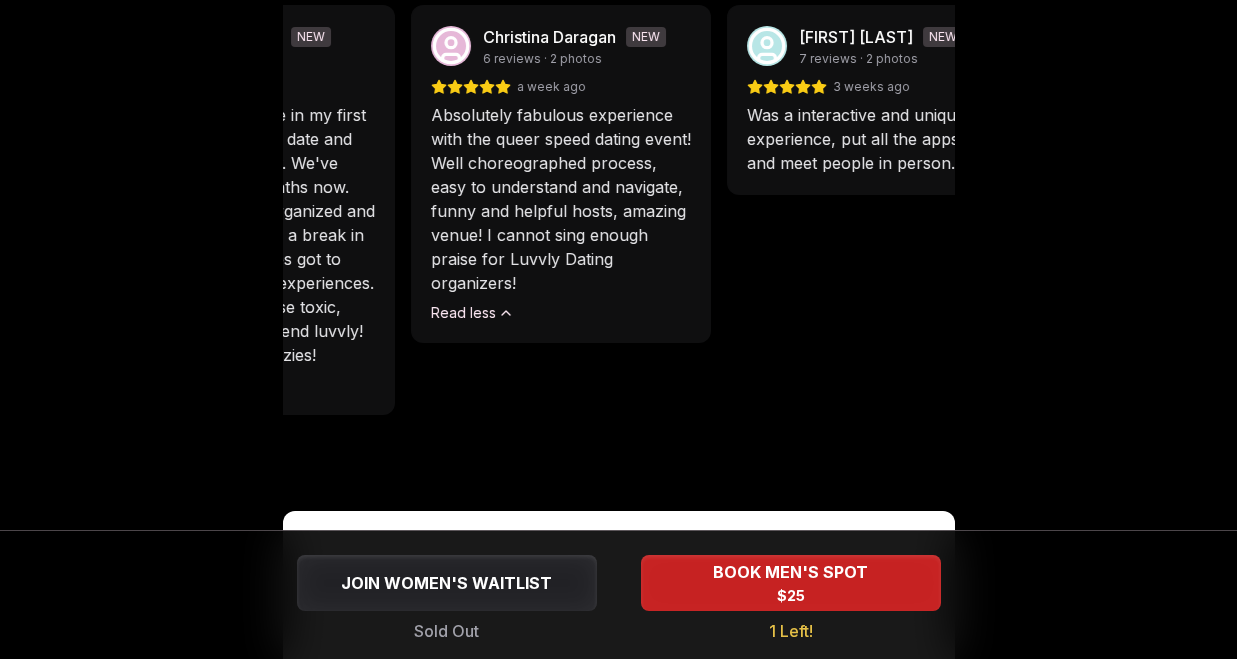click on "Absolutely fabulous experience with the queer speed dating event! Well choreographed process, easy to understand and navigate, funny and helpful hosts, amazing venue! I cannot sing enough praise for Luvvly Dating organizers!" at bounding box center (561, 199) 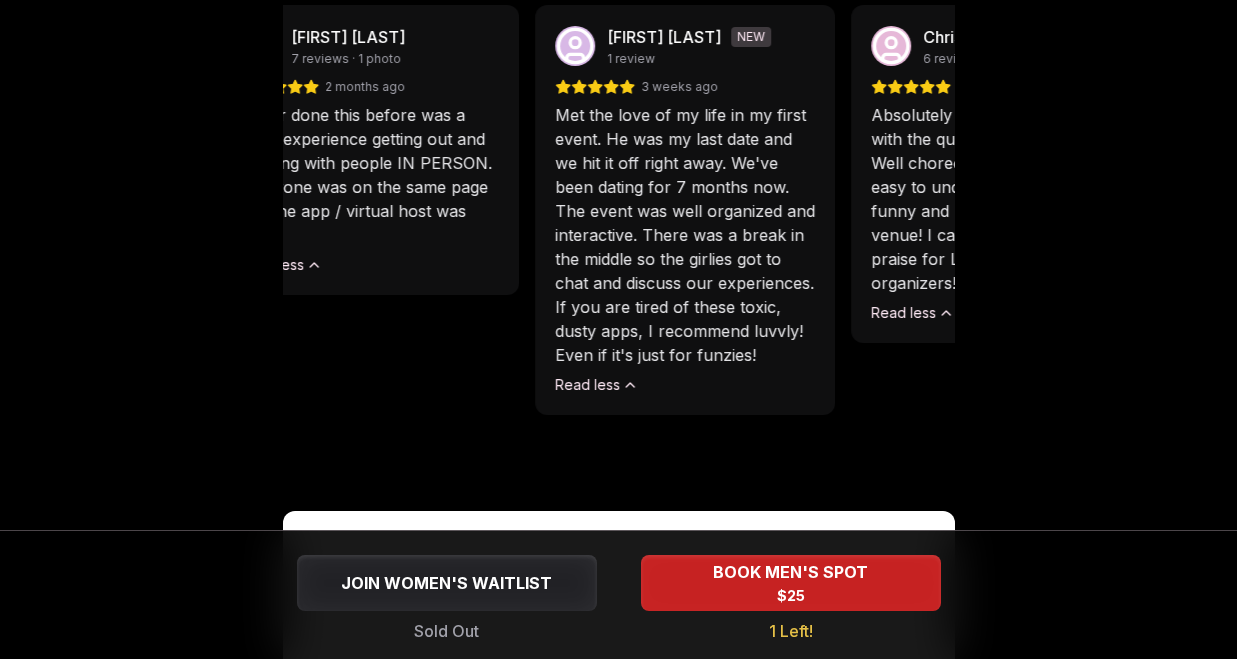 click on "Met the love of my life in my first event. He was my last date and we hit it off right away. We've been dating for 7 months now. The event was well organized and interactive. There was a break in the middle so the girlies got to chat and discuss our experiences. If you are tired of these toxic, dusty apps, I recommend luvvly! Even if it's just for funzies!" at bounding box center [685, 235] 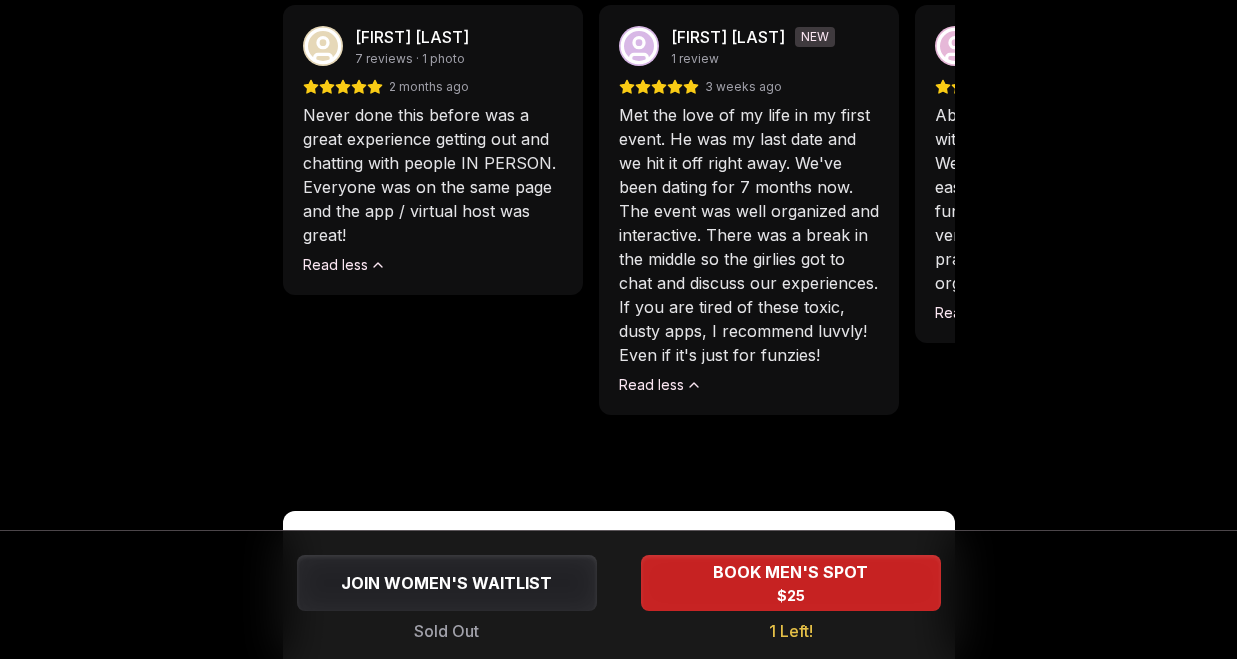 click on "Never done this before was a great experience getting out and chatting with people IN PERSON. Everyone was on the same page and the app / virtual host was great!" at bounding box center (433, 175) 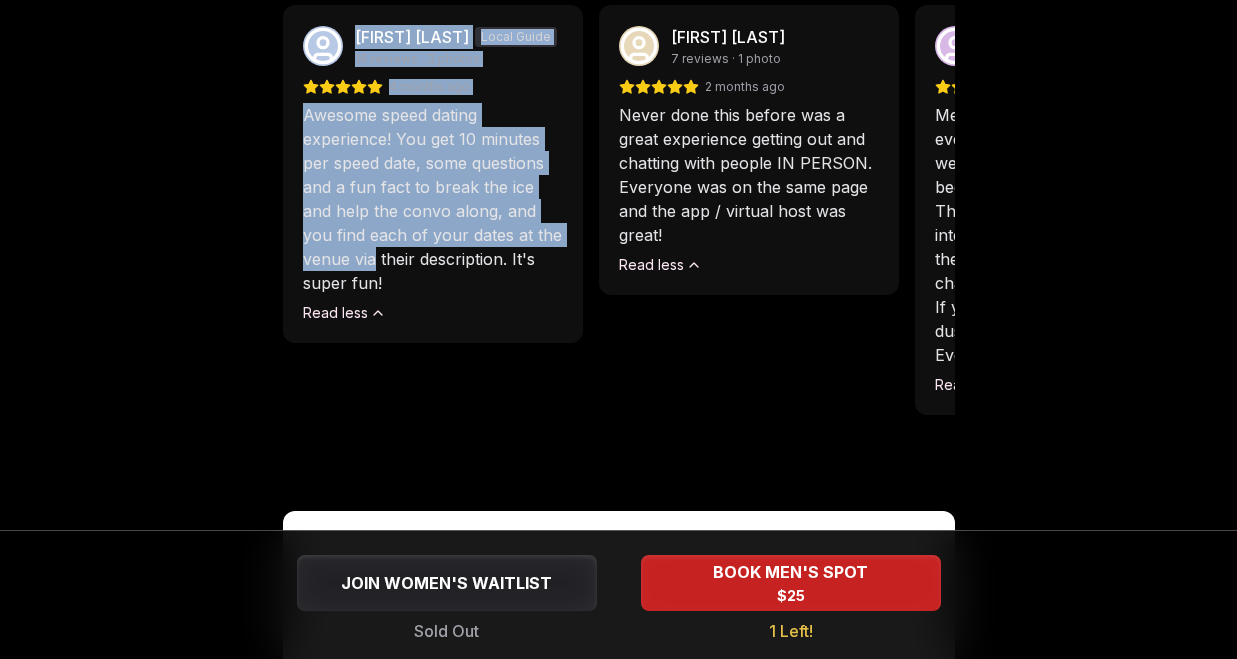 click on "Anna Selivanova 2 reviews 2 months ago Went to one in Portland. It was very well organized! Easy to join, no need to download any apps, everyone fills out a little about themselves so you instantly see something about the person you're meeting to help with the conversations. It was a much better experience than the apps. Definitely recommend! Read less  Libby Brubaker 7 reviews · 10 photos a month ago speed dating for the modern age. no 2 seater tables with a timer at the front of the room. just people mingling in a bar space, guided by prompts on your phone. i liked that the group was small - meeting 6-8 people for 9min each allowed us to actually have a conversation. everyone was nice and normal and i left with 2 connections! Read less  Michael Angerville Local Guide 16 reviews · 3 photos 4 months ago Read less  Mitchell Virkelyst 7 reviews · 1 photo 2 months ago Read less  Fernanda Wolburg Martinez NEW 1 review 3 weeks ago Read less  Christina Daragan NEW 6 reviews · 2 photos a week ago Read less  NEW" at bounding box center [619, 246] 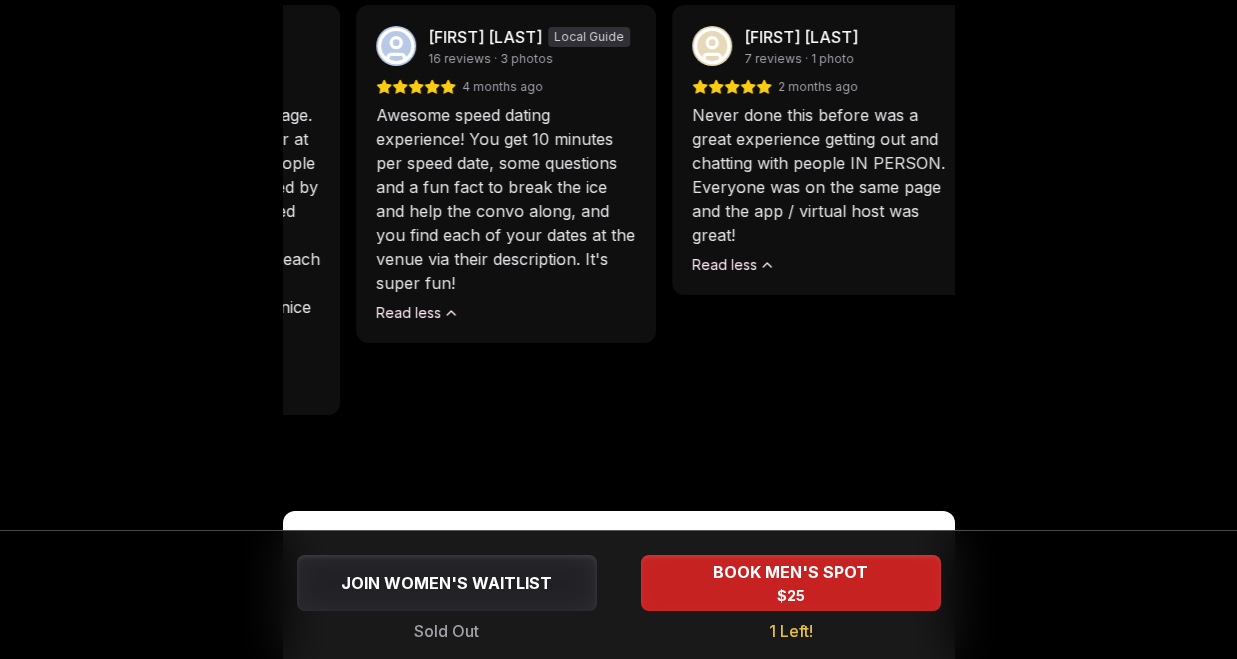 click on "Awesome speed dating experience! You get 10 minutes per speed date, some questions and a fun fact to break the ice and help the convo along, and you find each of your dates at the venue via their description. It's super fun!" at bounding box center (506, 199) 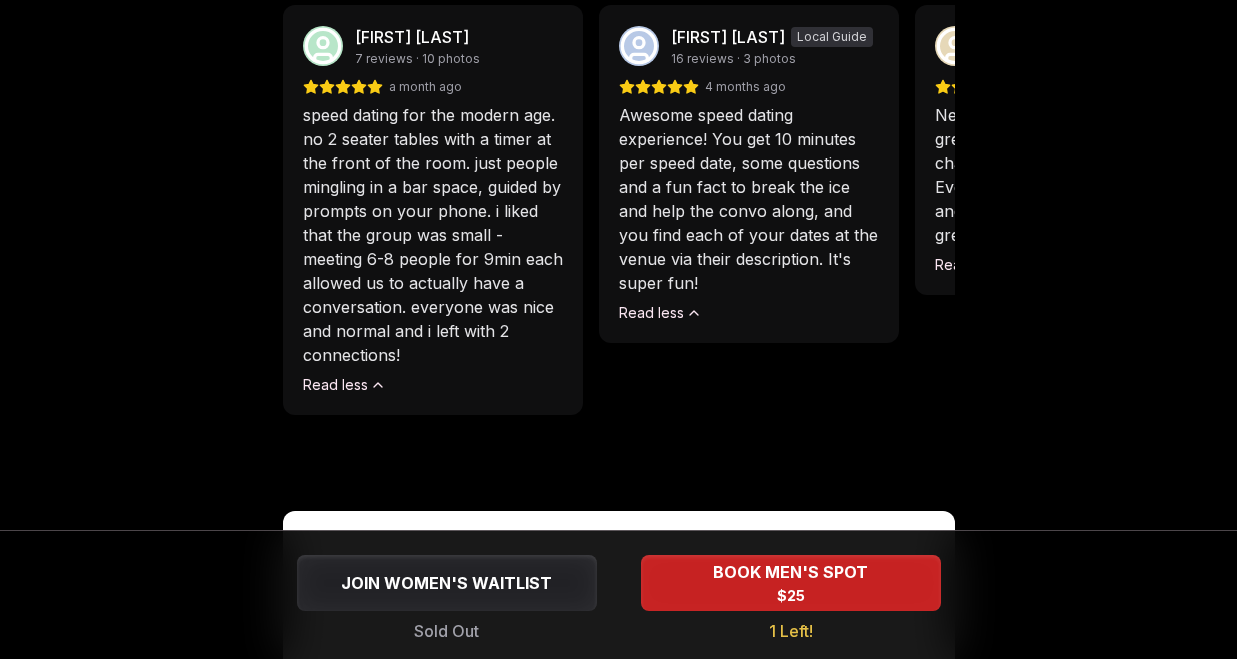 click on "speed dating for the modern age. no 2 seater tables with a timer at the front of the room. just people mingling in a bar space, guided by prompts on your phone. i liked that the group was small - meeting 6-8 people for 9min each allowed us to actually have a conversation. everyone was nice and normal and i left with 2 connections!" at bounding box center [433, 235] 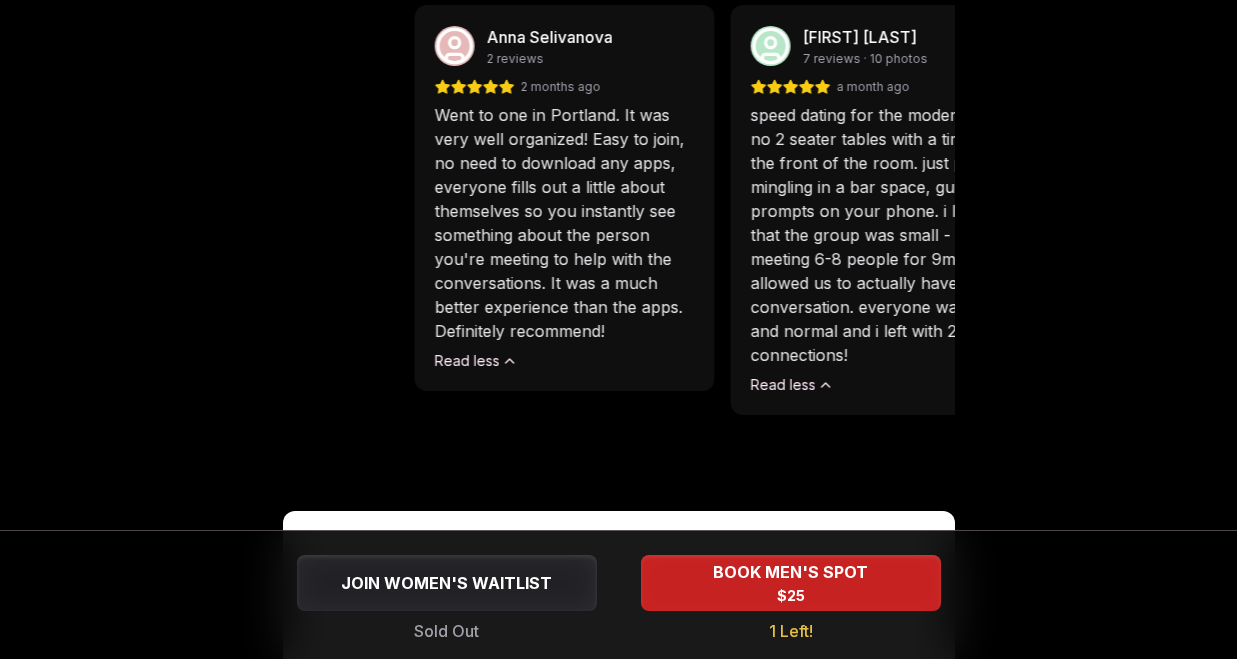 click on "Anna Selivanova 2 reviews 2 months ago Went to one in Portland. It was very well organized! Easy to join, no need to download any apps, everyone fills out a little about themselves so you instantly see something about the person you're meeting to help with the conversations. It was a much better experience than the apps. Definitely recommend! Read less  Libby Brubaker 7 reviews · 10 photos a month ago speed dating for the modern age. no 2 seater tables with a timer at the front of the room. just people mingling in a bar space, guided by prompts on your phone. i liked that the group was small - meeting 6-8 people for 9min each allowed us to actually have a conversation. everyone was nice and normal and i left with 2 connections! Read less  Michael Angerville Local Guide 16 reviews · 3 photos 4 months ago Read less  Mitchell Virkelyst 7 reviews · 1 photo 2 months ago Read less  Fernanda Wolburg Martinez NEW 1 review 3 weeks ago Read less  Christina Daragan NEW 6 reviews · 2 photos a week ago Read less  NEW" at bounding box center (750, 246) 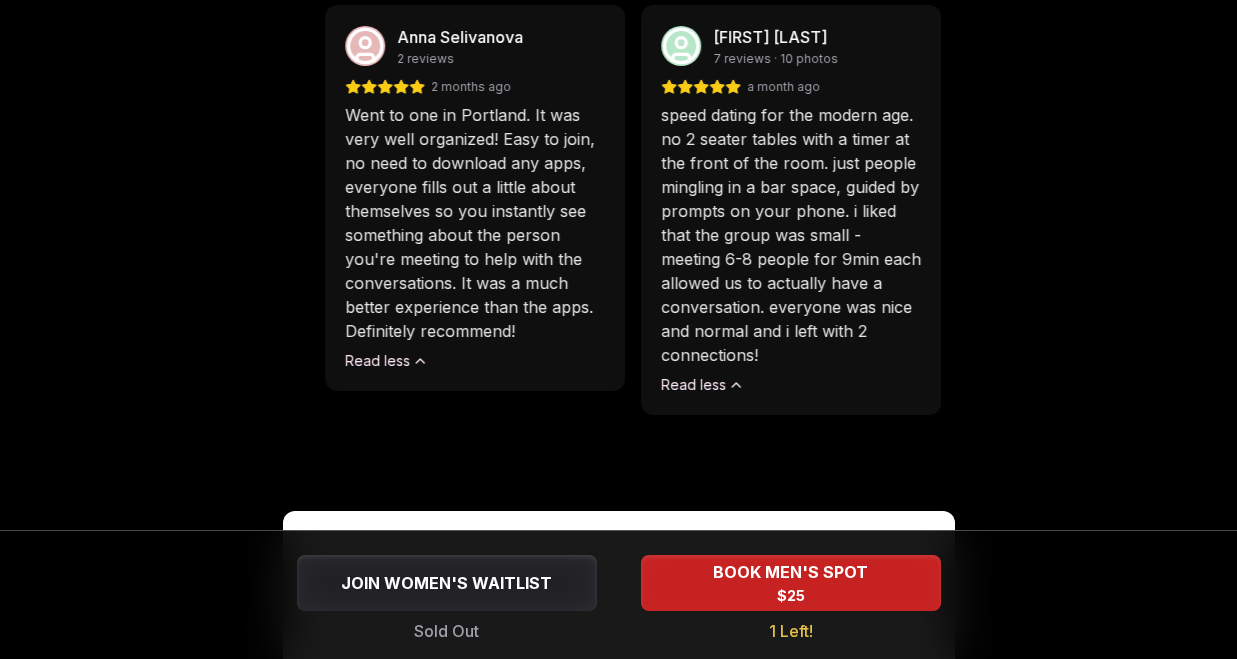 click on "Anna Selivanova 2 reviews" at bounding box center (475, 46) 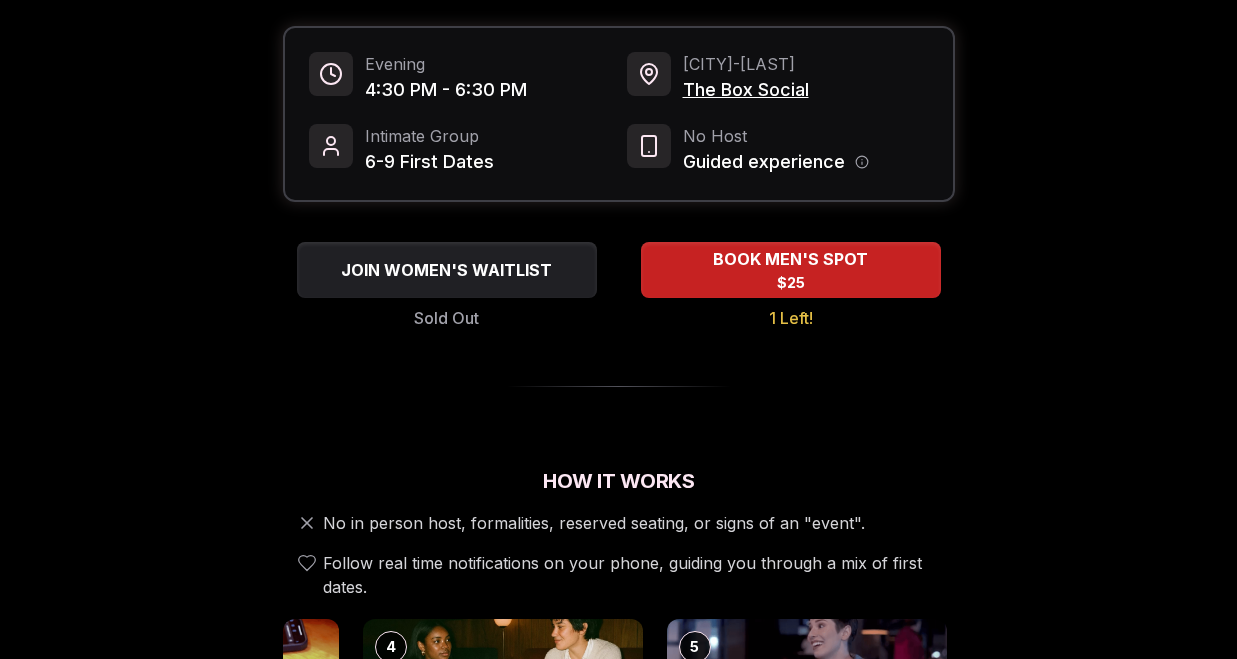scroll, scrollTop: 0, scrollLeft: 0, axis: both 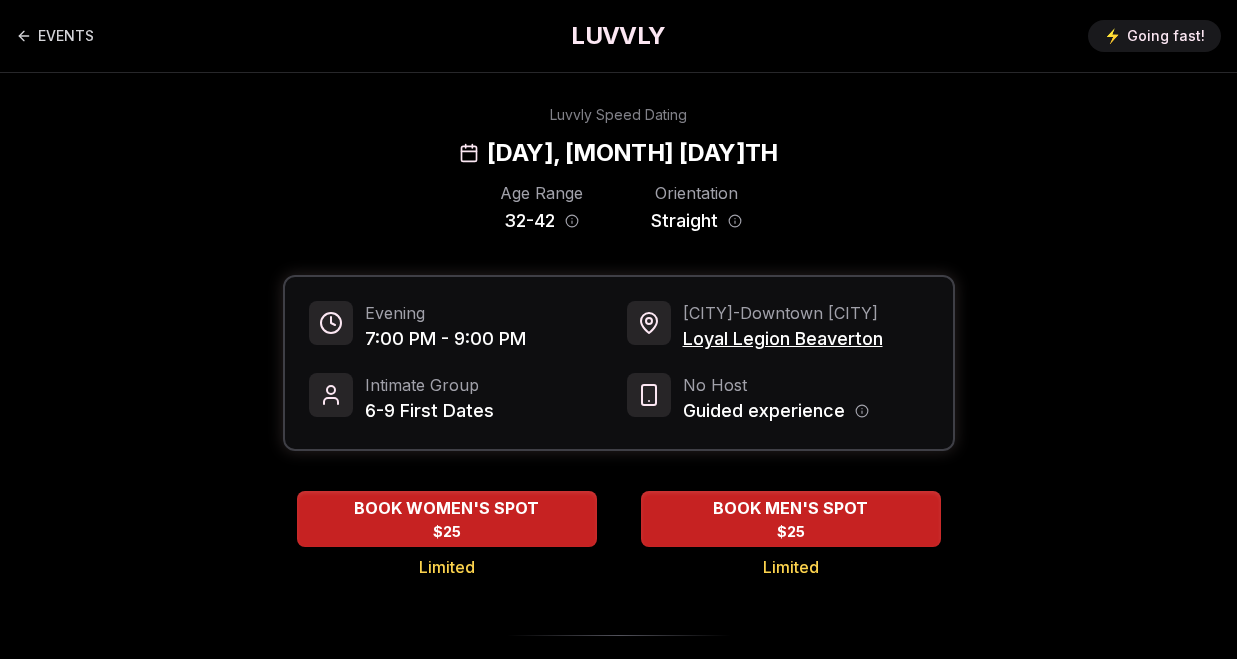click on "Luvvly Speed Dating Wednesday, August 27th" at bounding box center (618, 137) 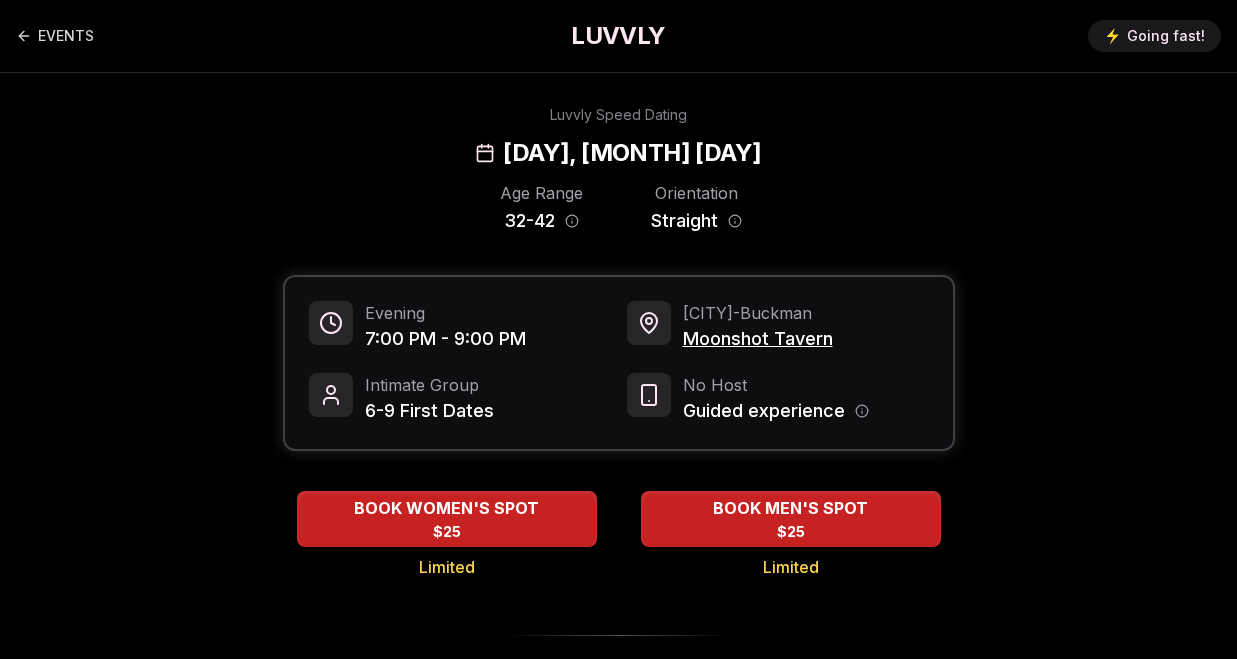 scroll, scrollTop: 0, scrollLeft: 0, axis: both 